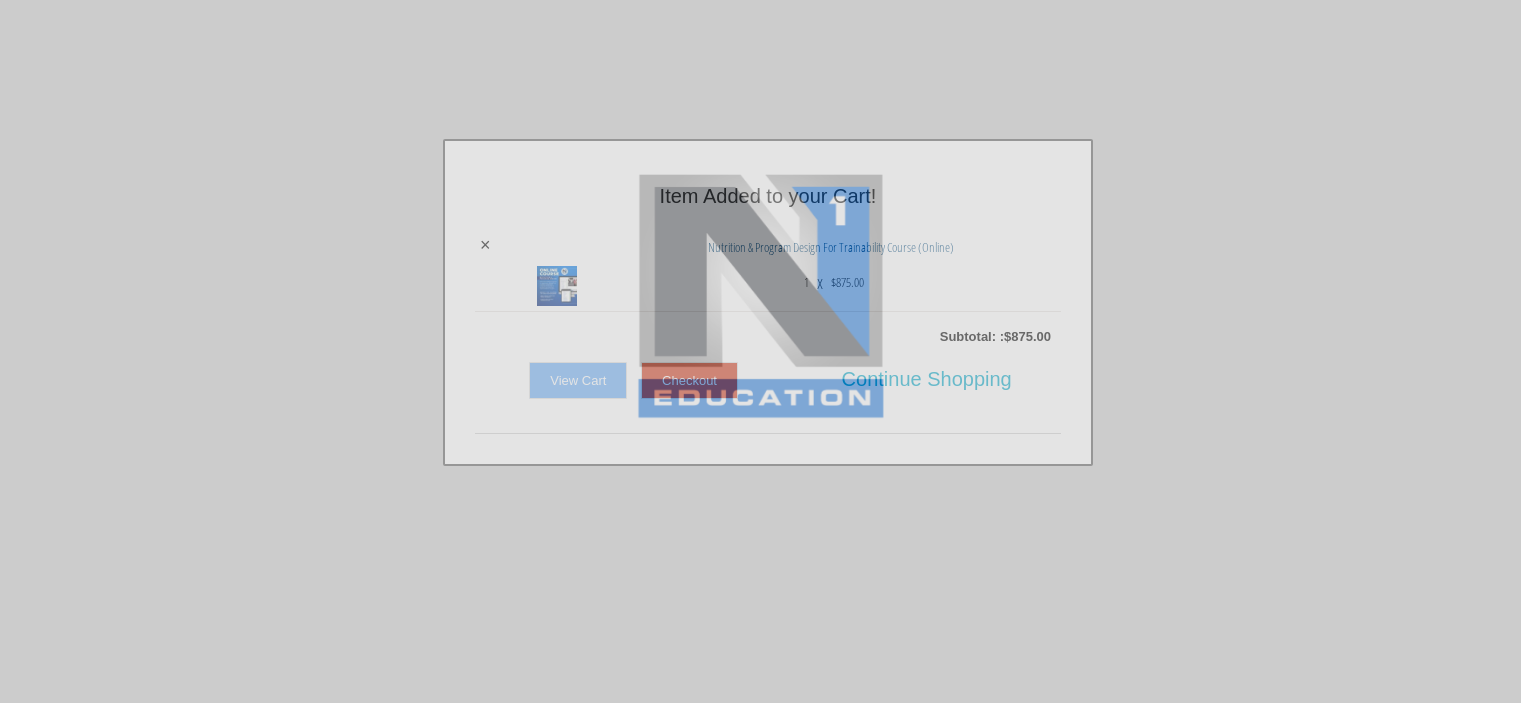scroll, scrollTop: 0, scrollLeft: 0, axis: both 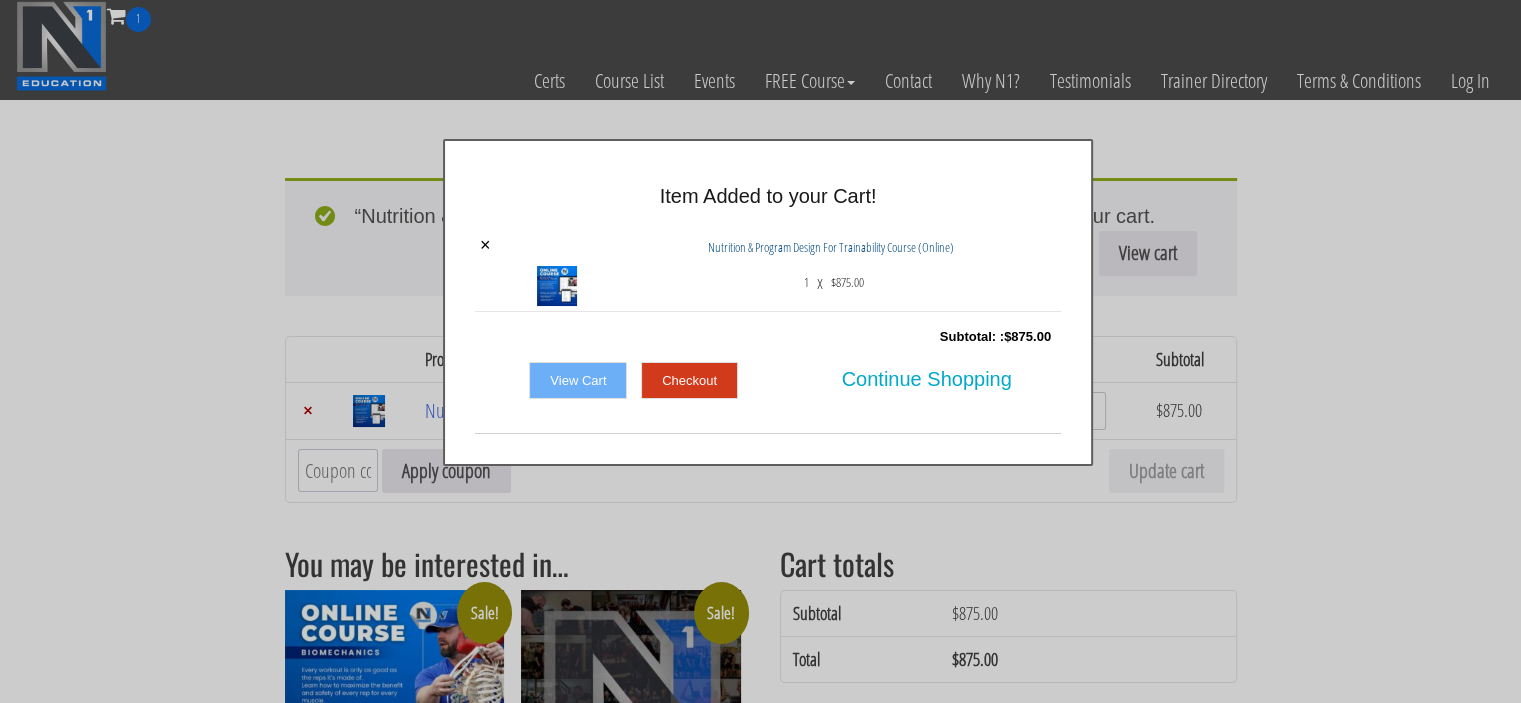 click on "Checkout" at bounding box center [689, 381] 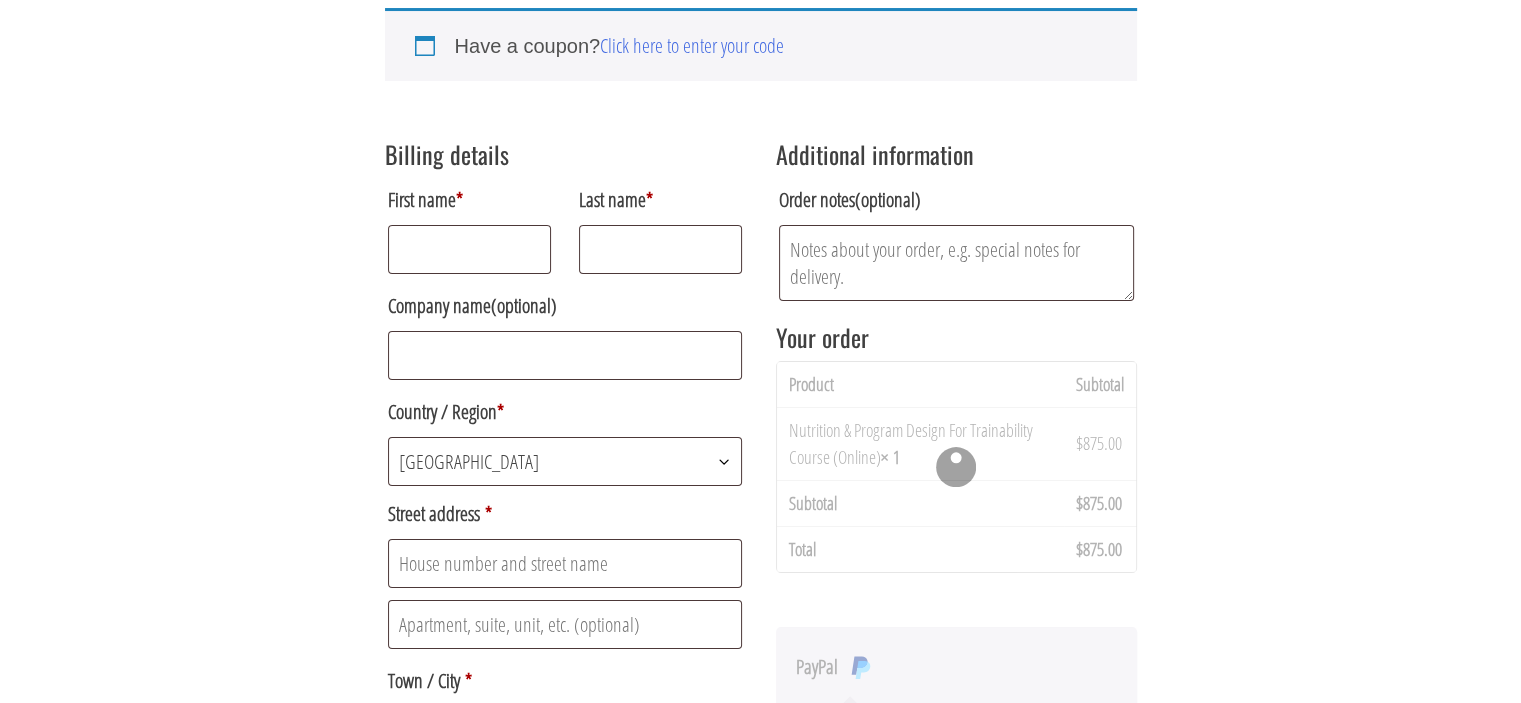 scroll, scrollTop: 286, scrollLeft: 0, axis: vertical 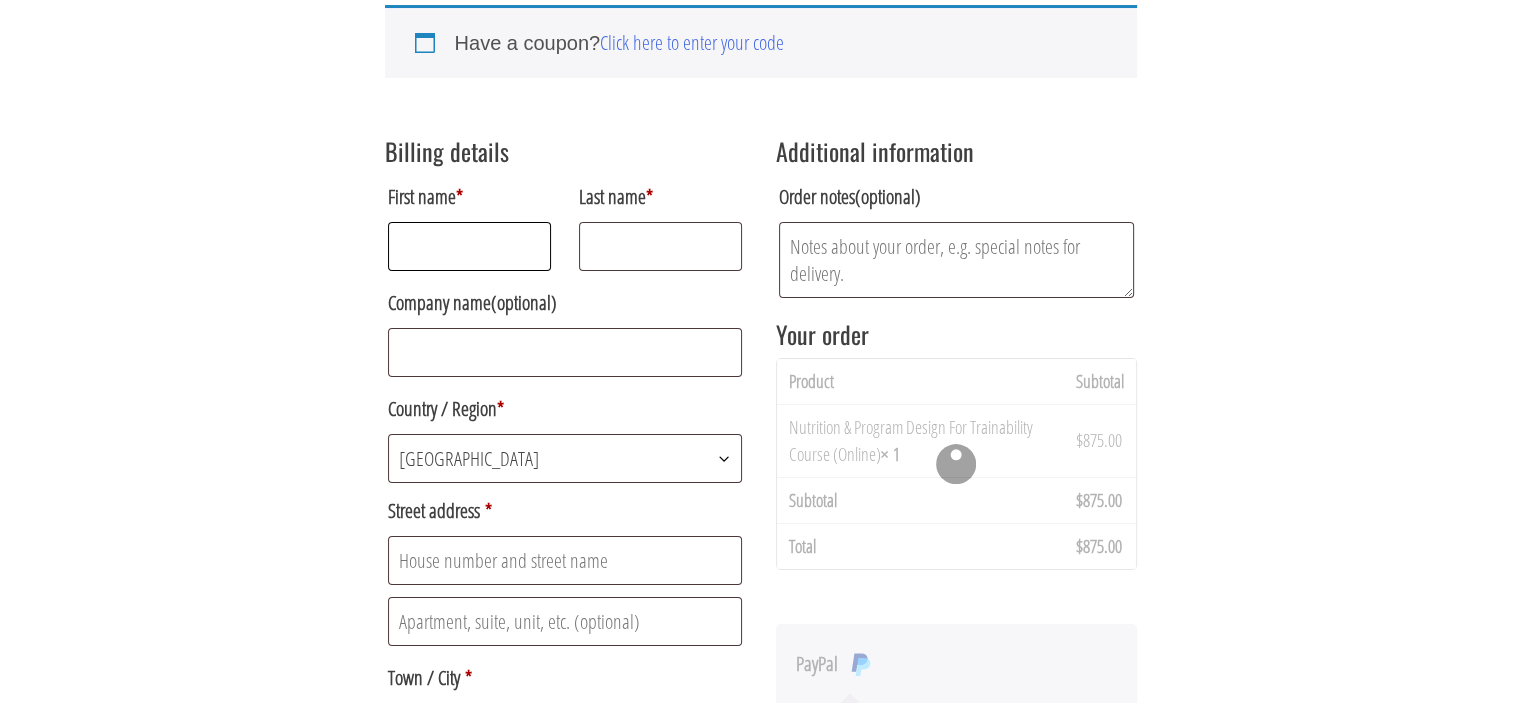click on "First name  *" at bounding box center [470, 246] 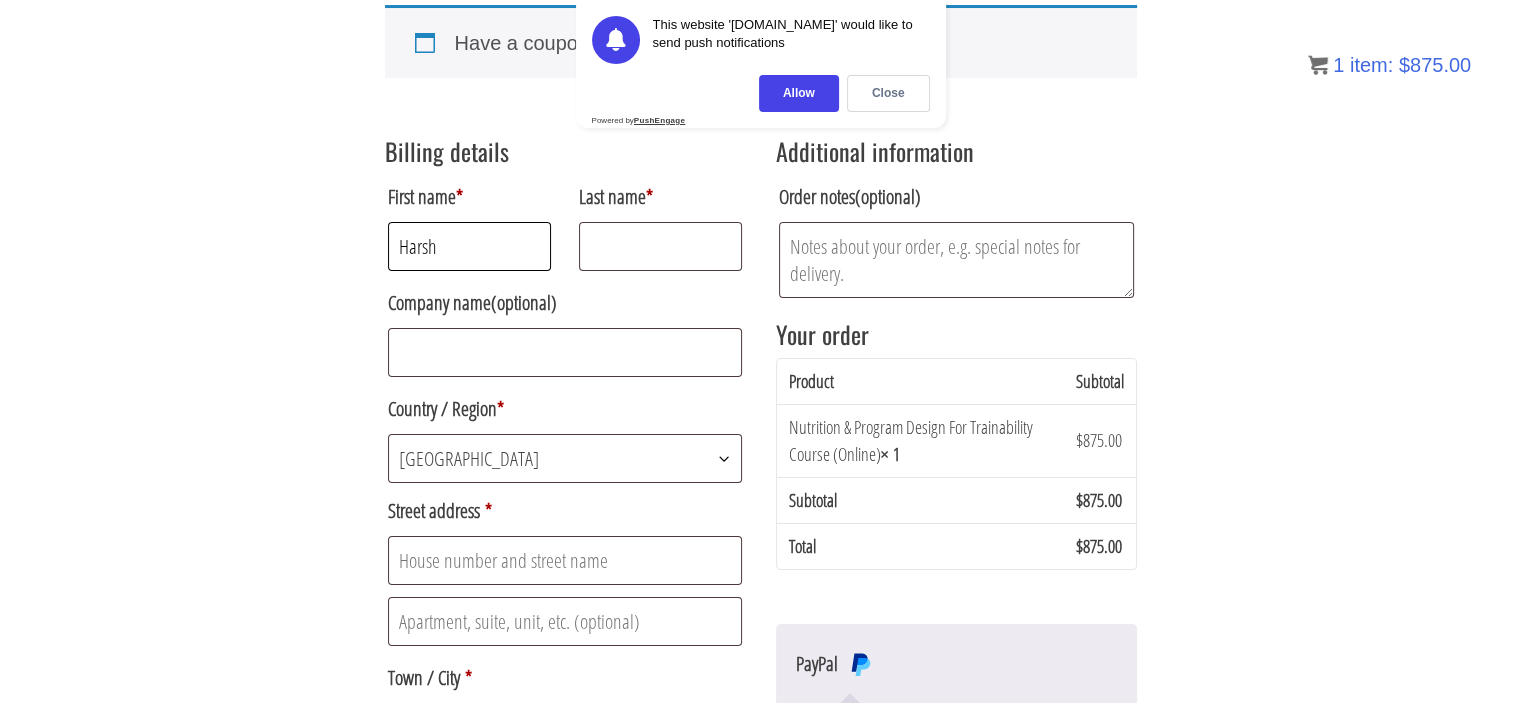 type on "Harsh" 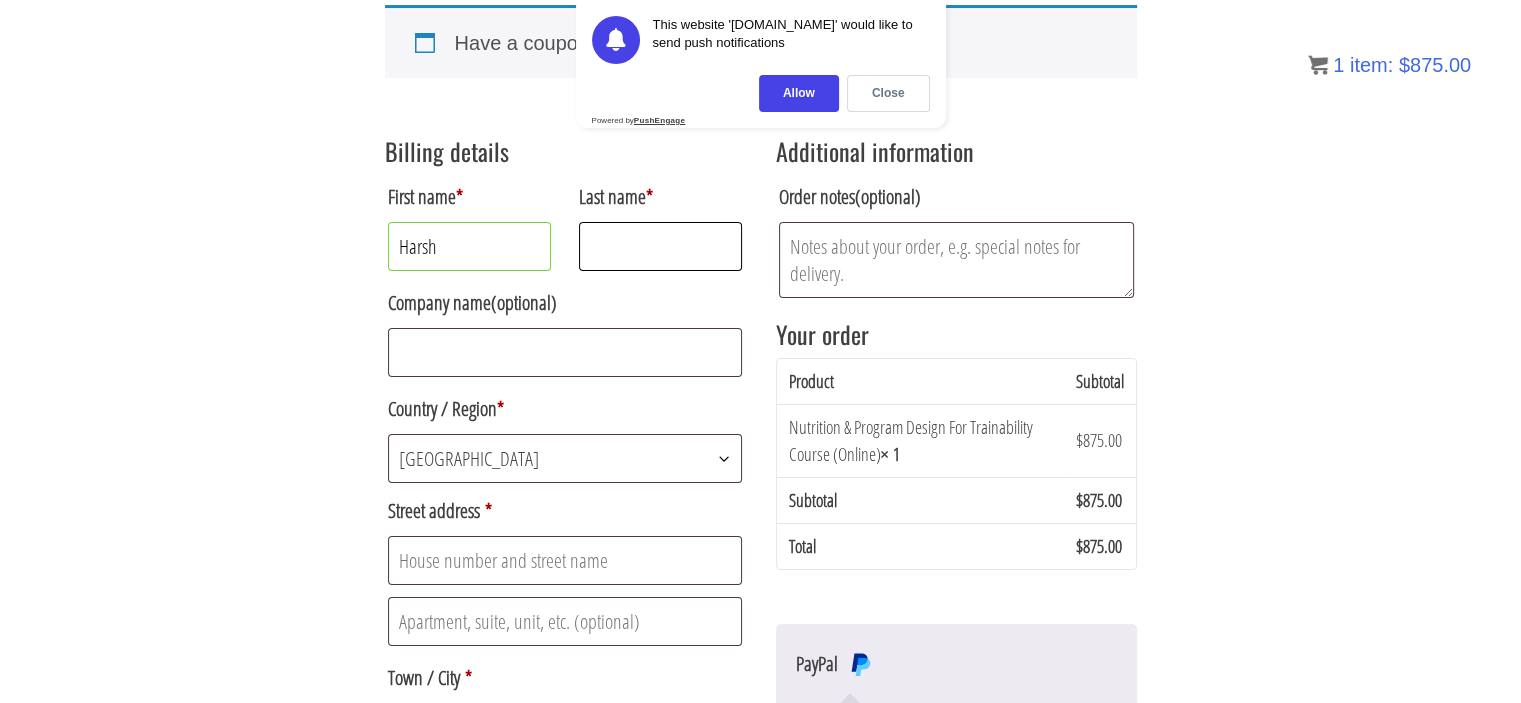 click on "Last name  *" at bounding box center [661, 246] 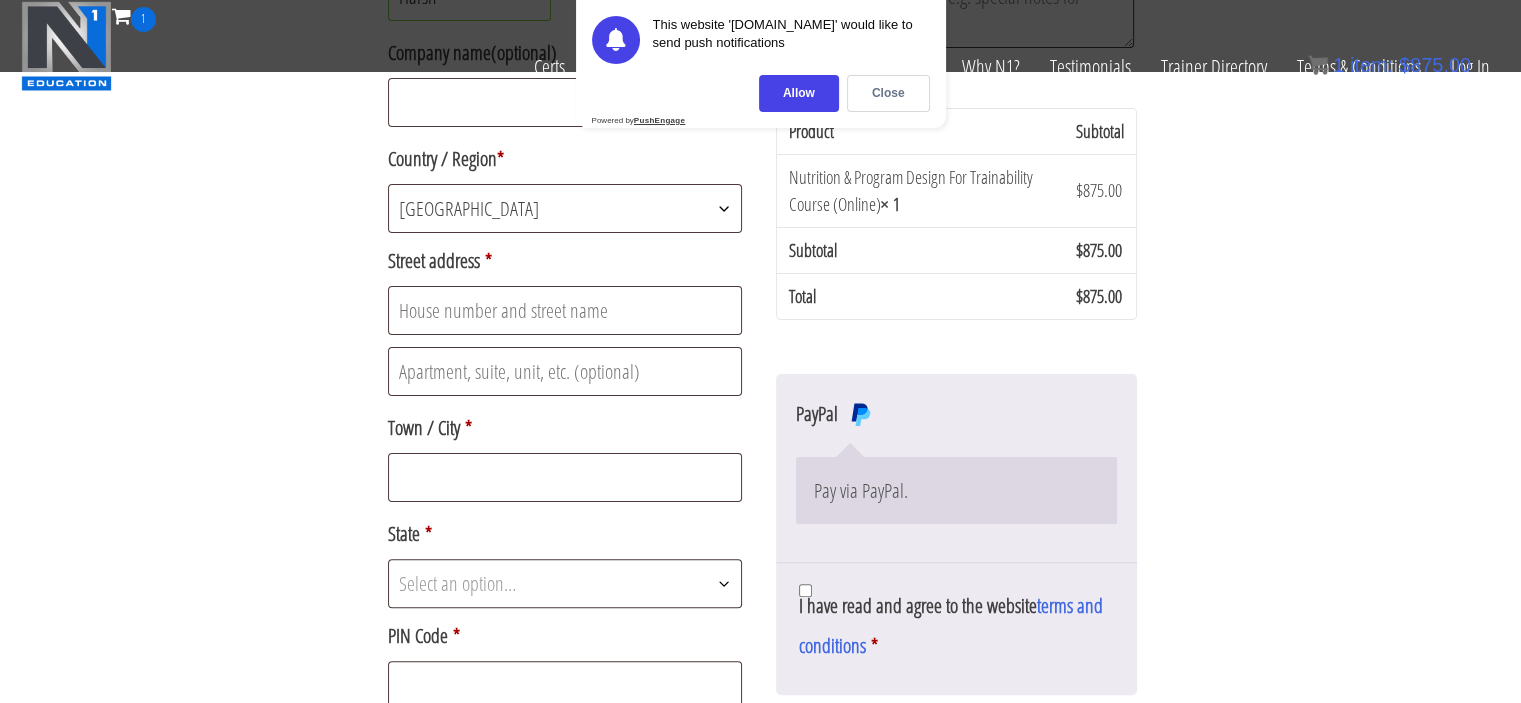 scroll, scrollTop: 407, scrollLeft: 0, axis: vertical 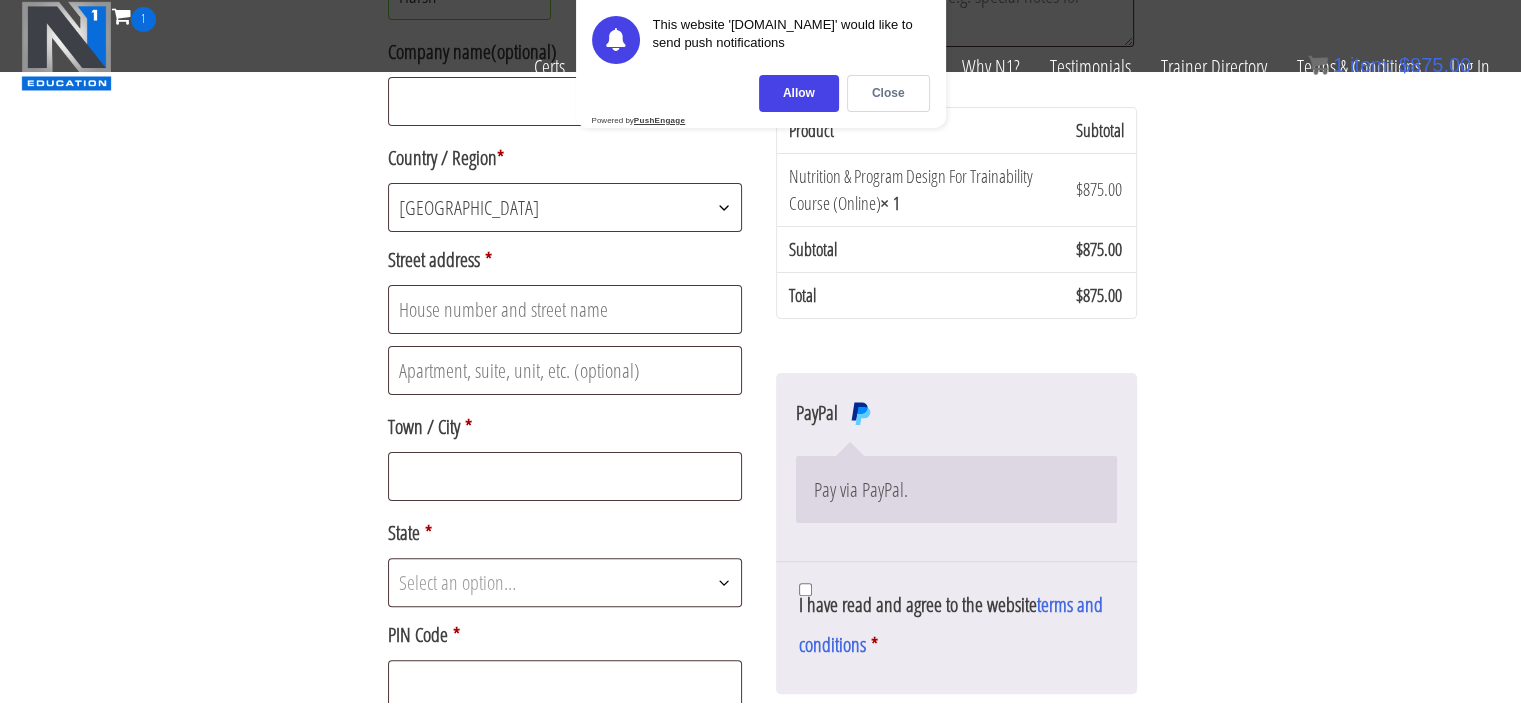 type on "Raj Singh" 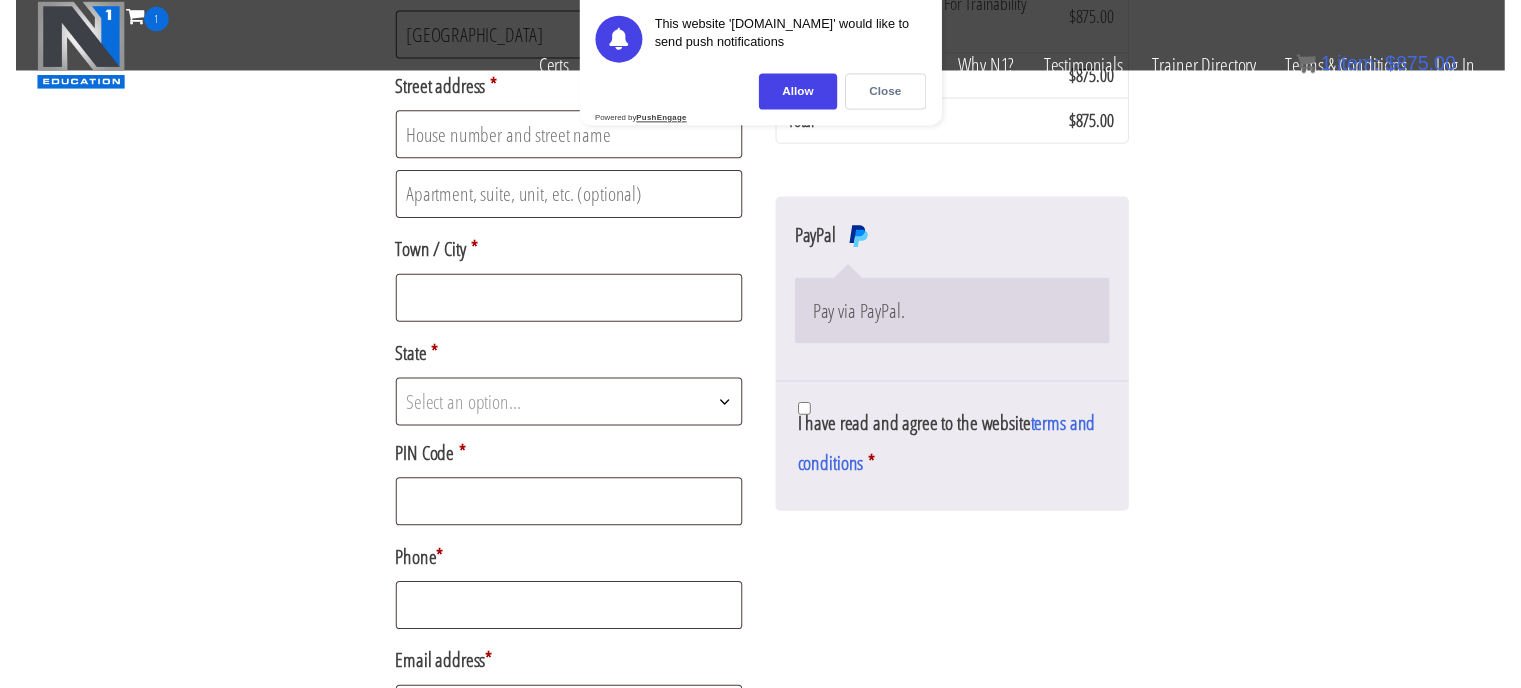 scroll, scrollTop: 586, scrollLeft: 0, axis: vertical 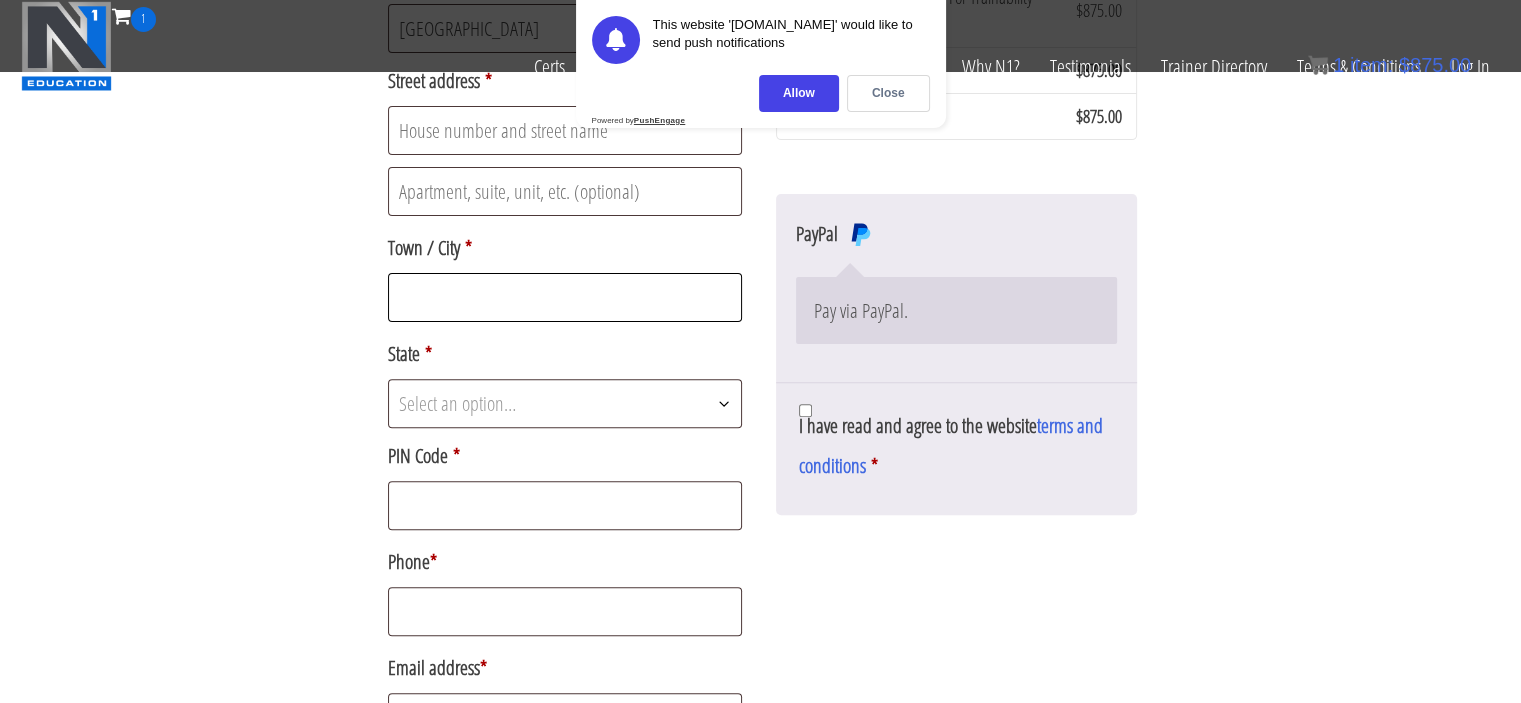 click on "Town / City   *" at bounding box center (565, 297) 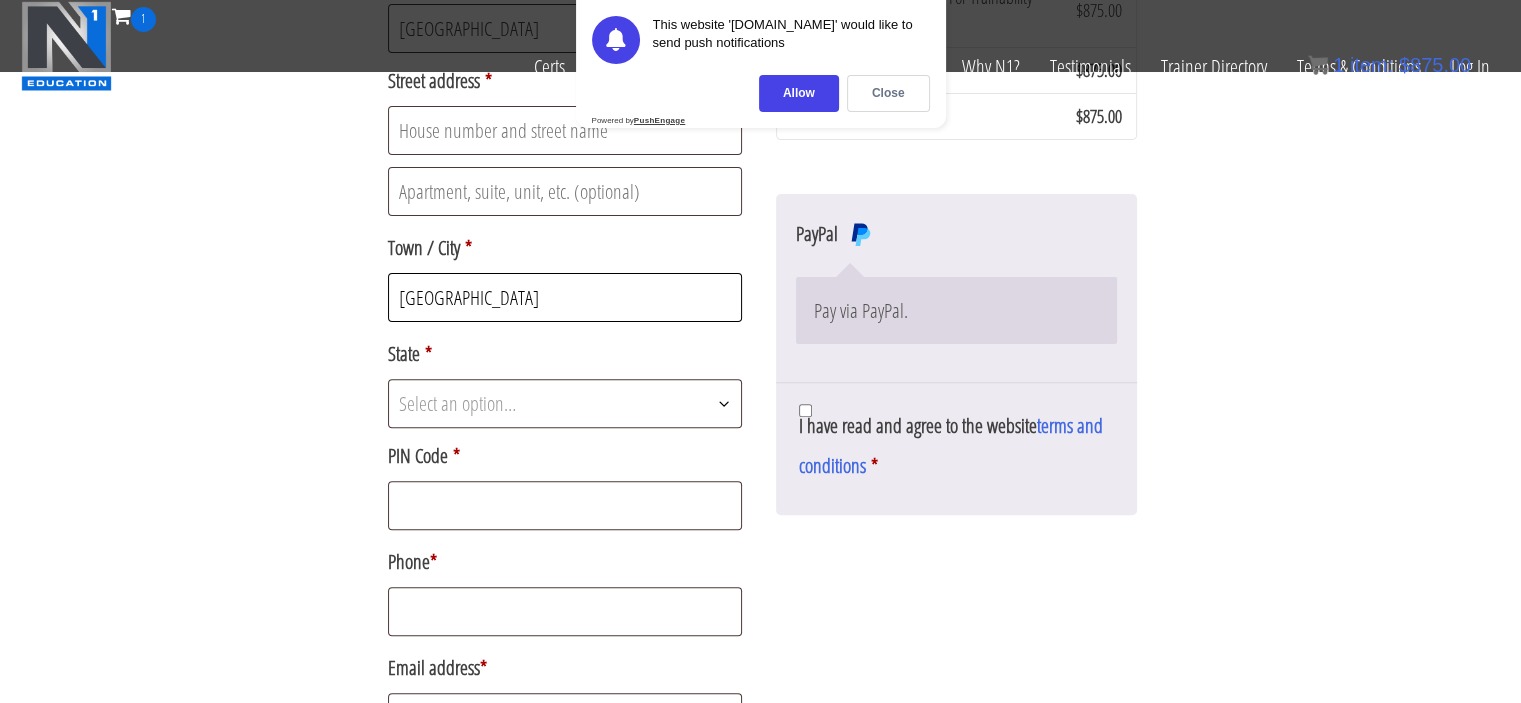 type on "Berlin" 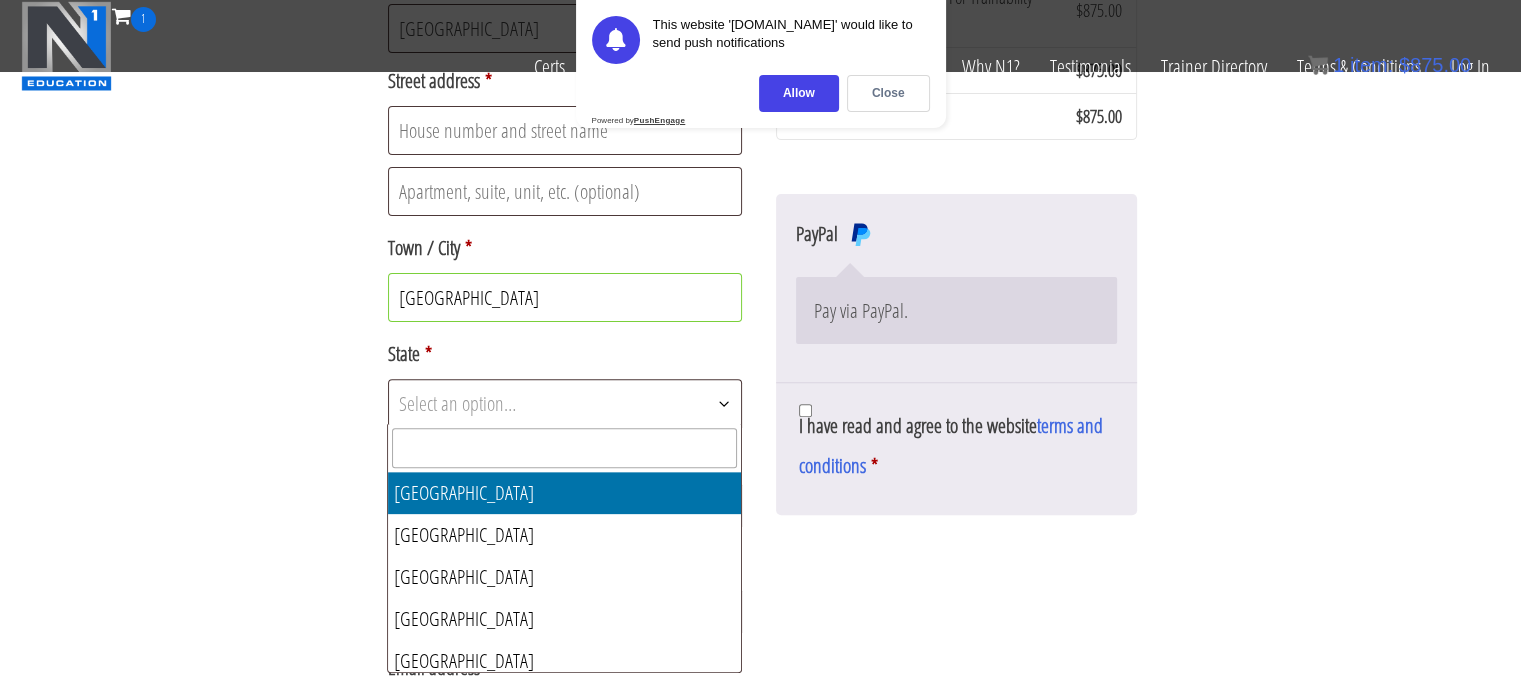 click on "Select an option…" at bounding box center (457, 403) 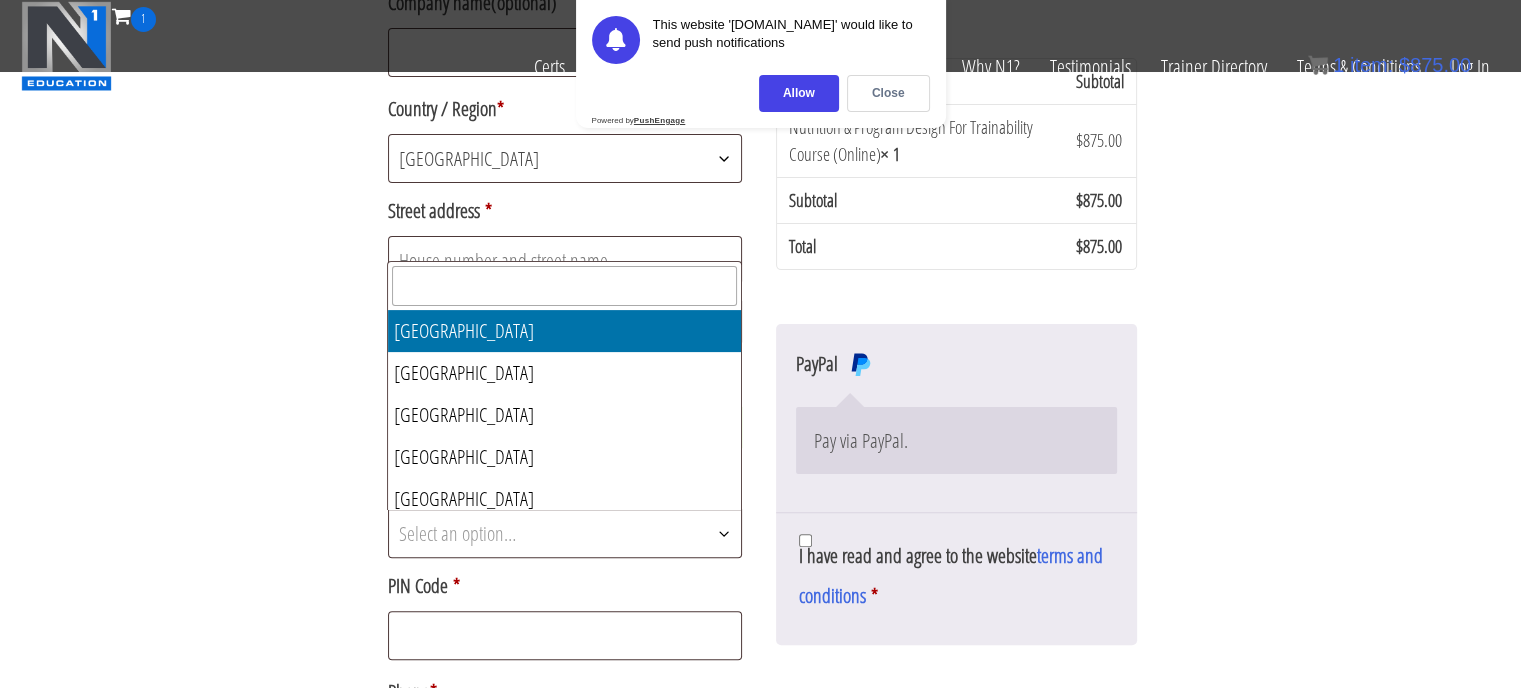 scroll, scrollTop: 452, scrollLeft: 0, axis: vertical 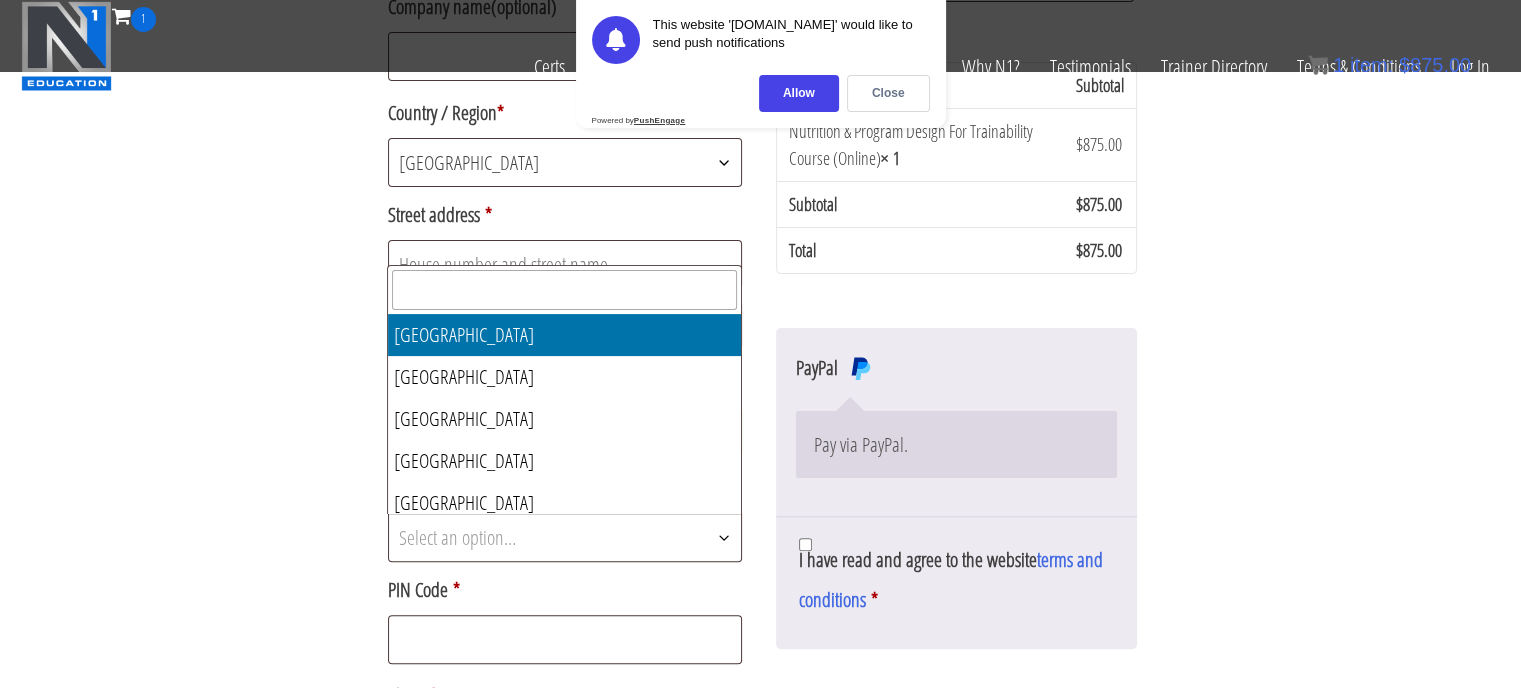click on "India" at bounding box center (565, 162) 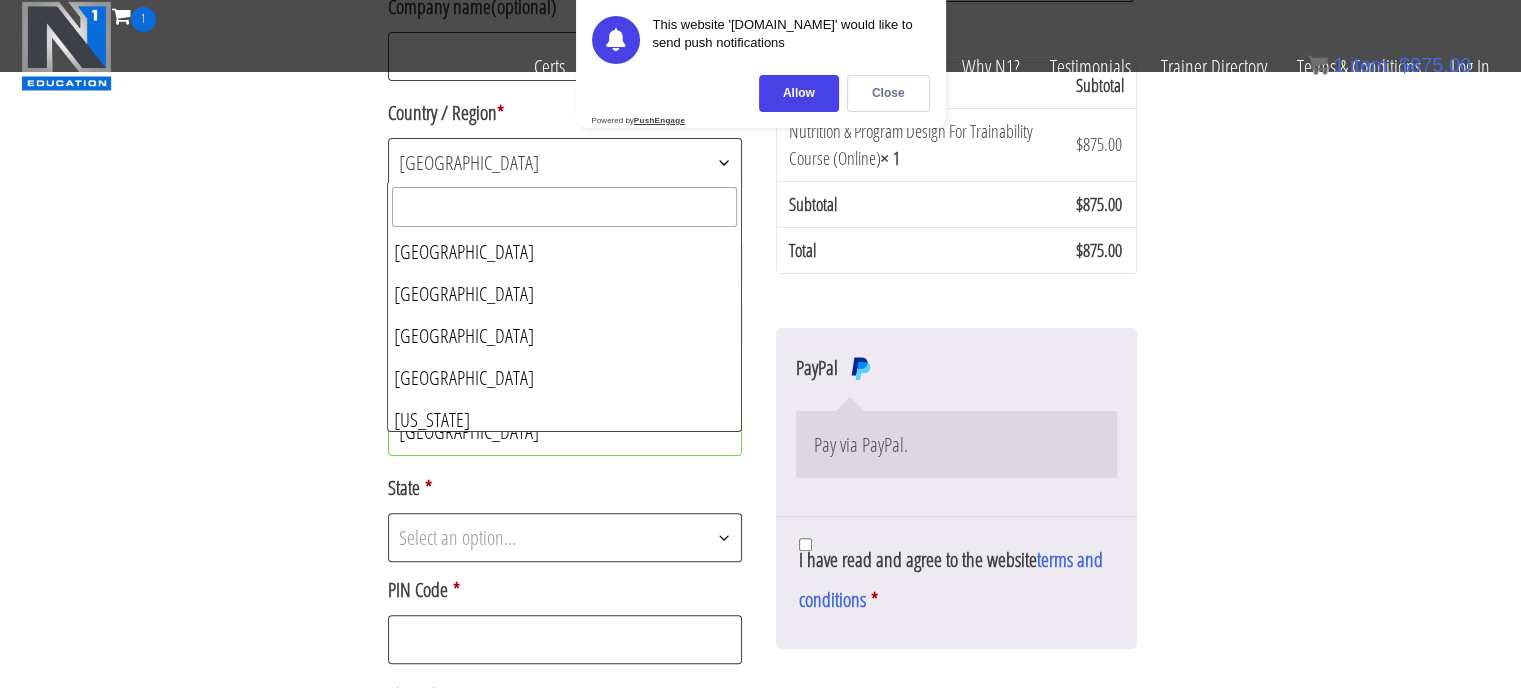 scroll, scrollTop: 4200, scrollLeft: 0, axis: vertical 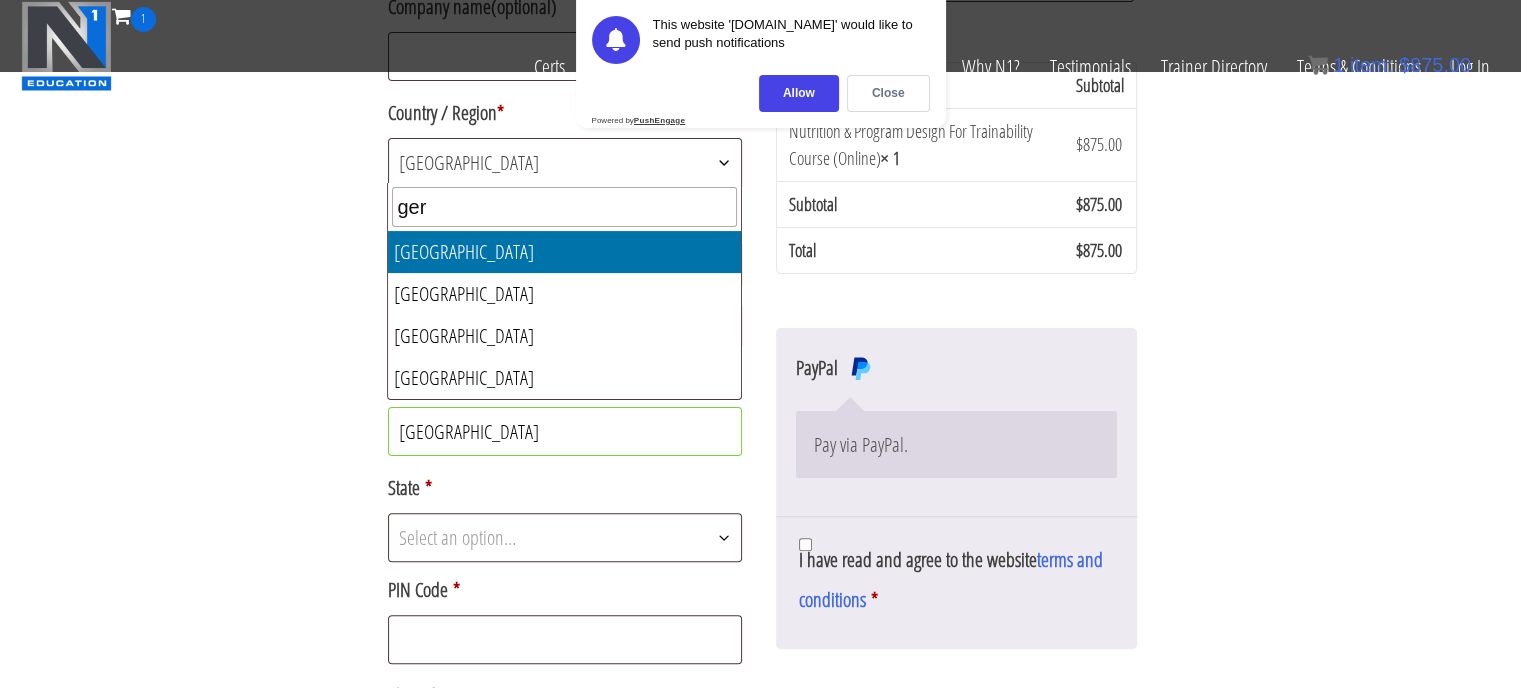 type on "ger" 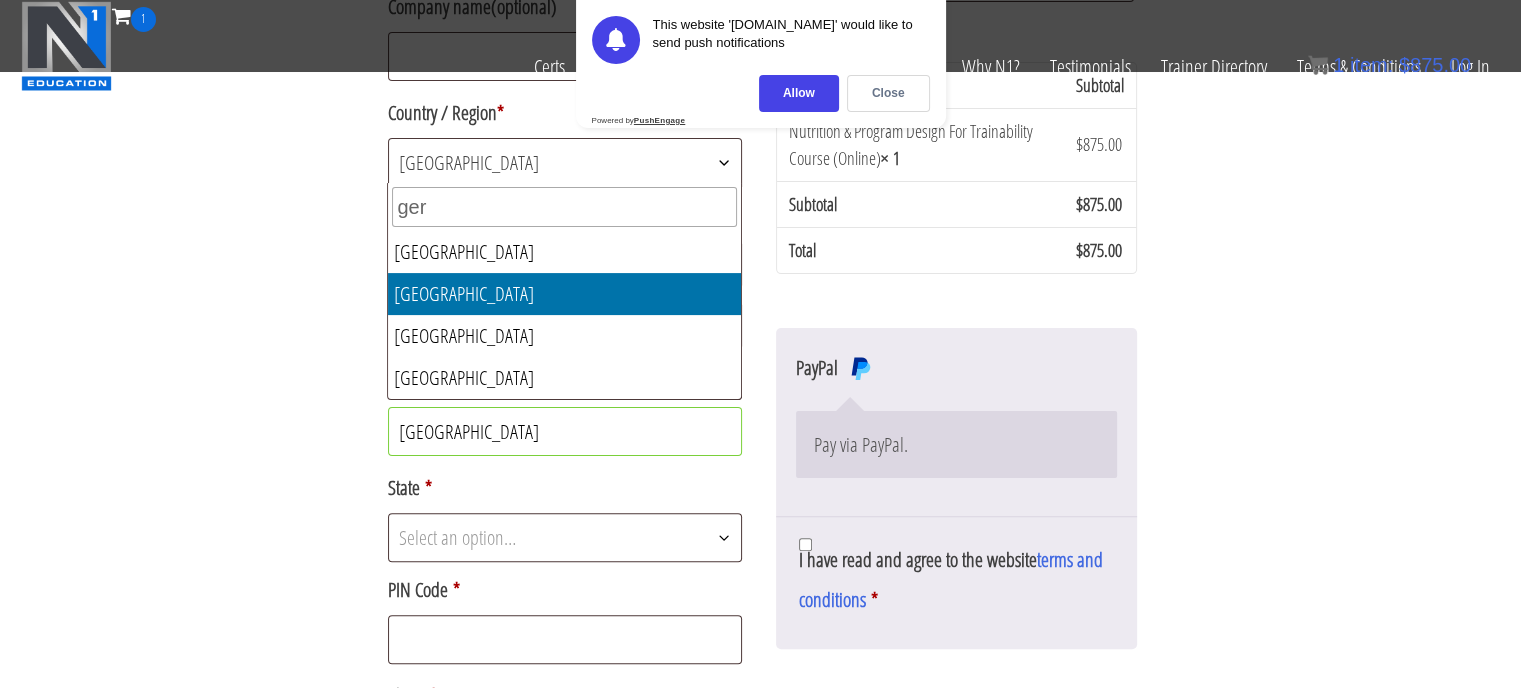 select on "DE" 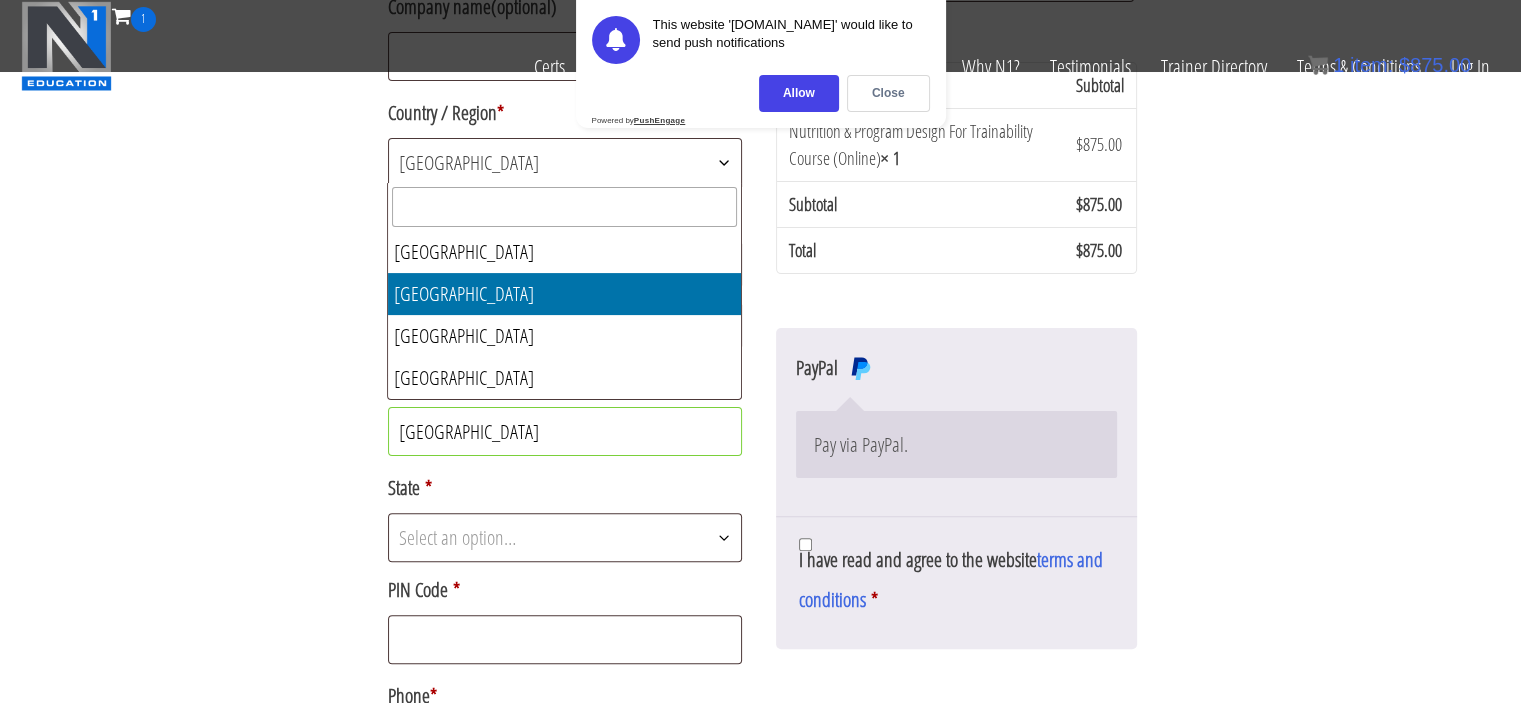 select on "DE" 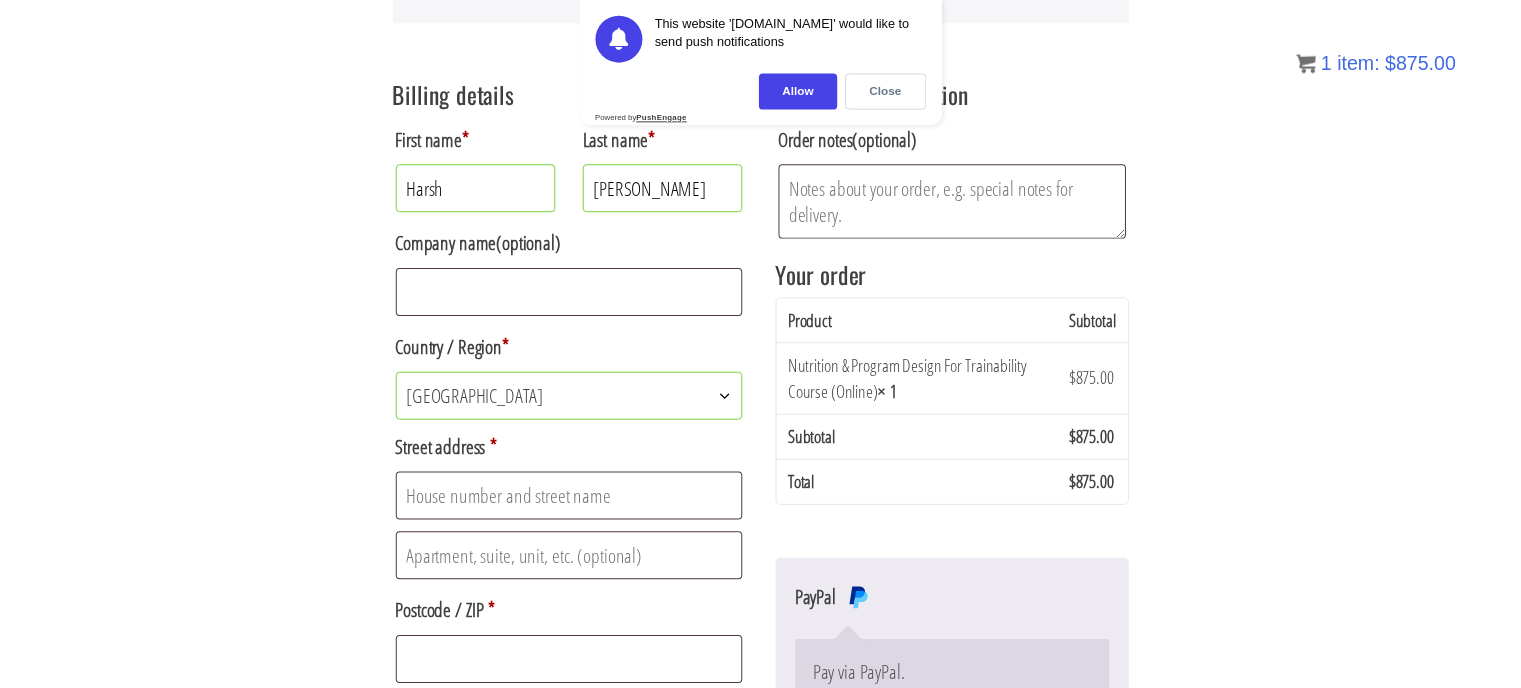 scroll, scrollTop: 338, scrollLeft: 0, axis: vertical 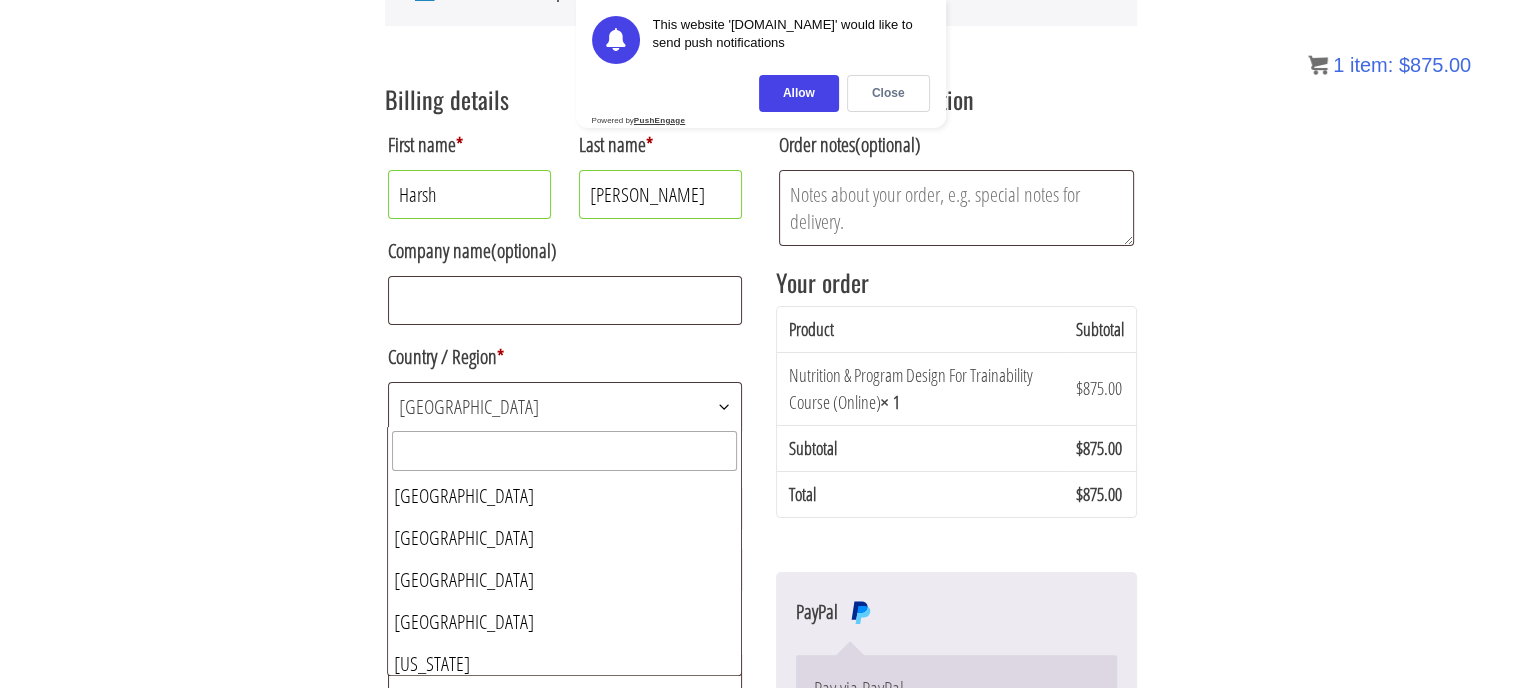 click on "[GEOGRAPHIC_DATA]" at bounding box center [565, 406] 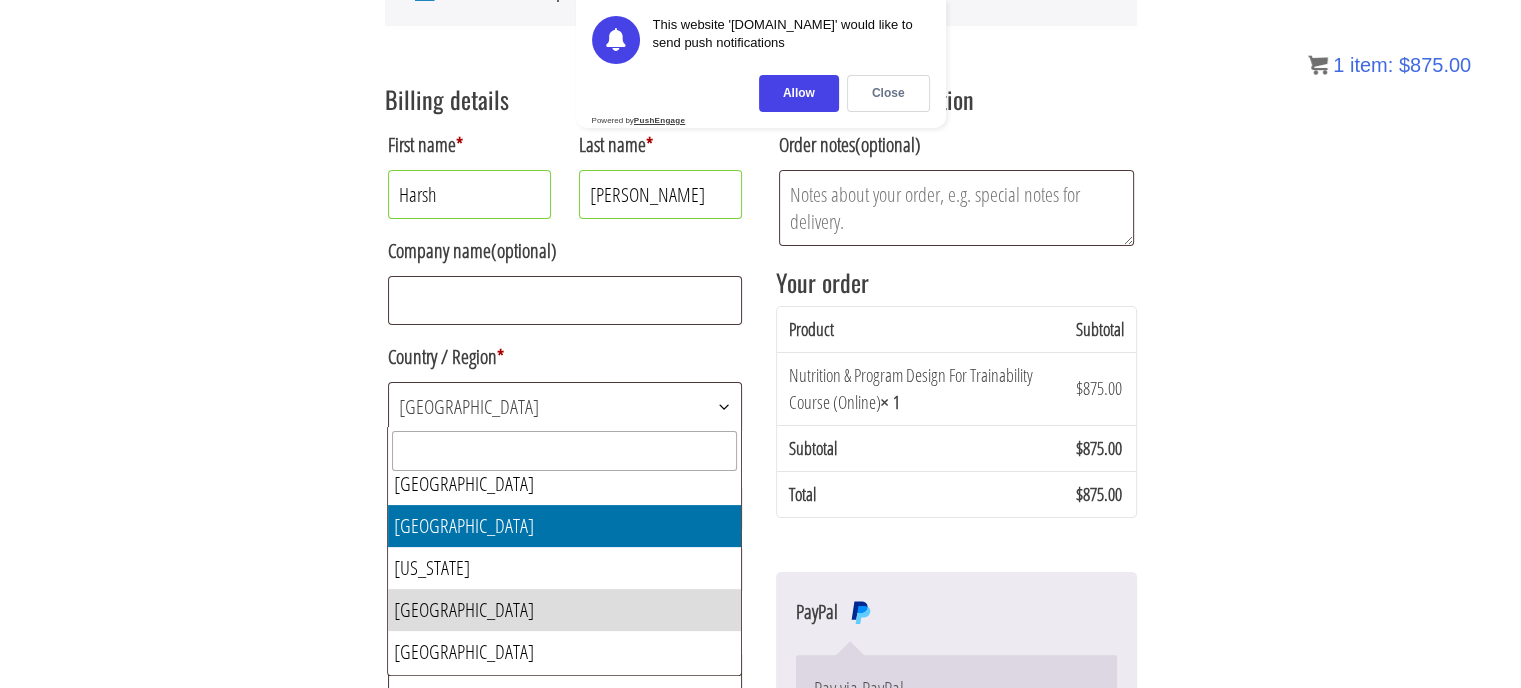 click at bounding box center [564, 451] 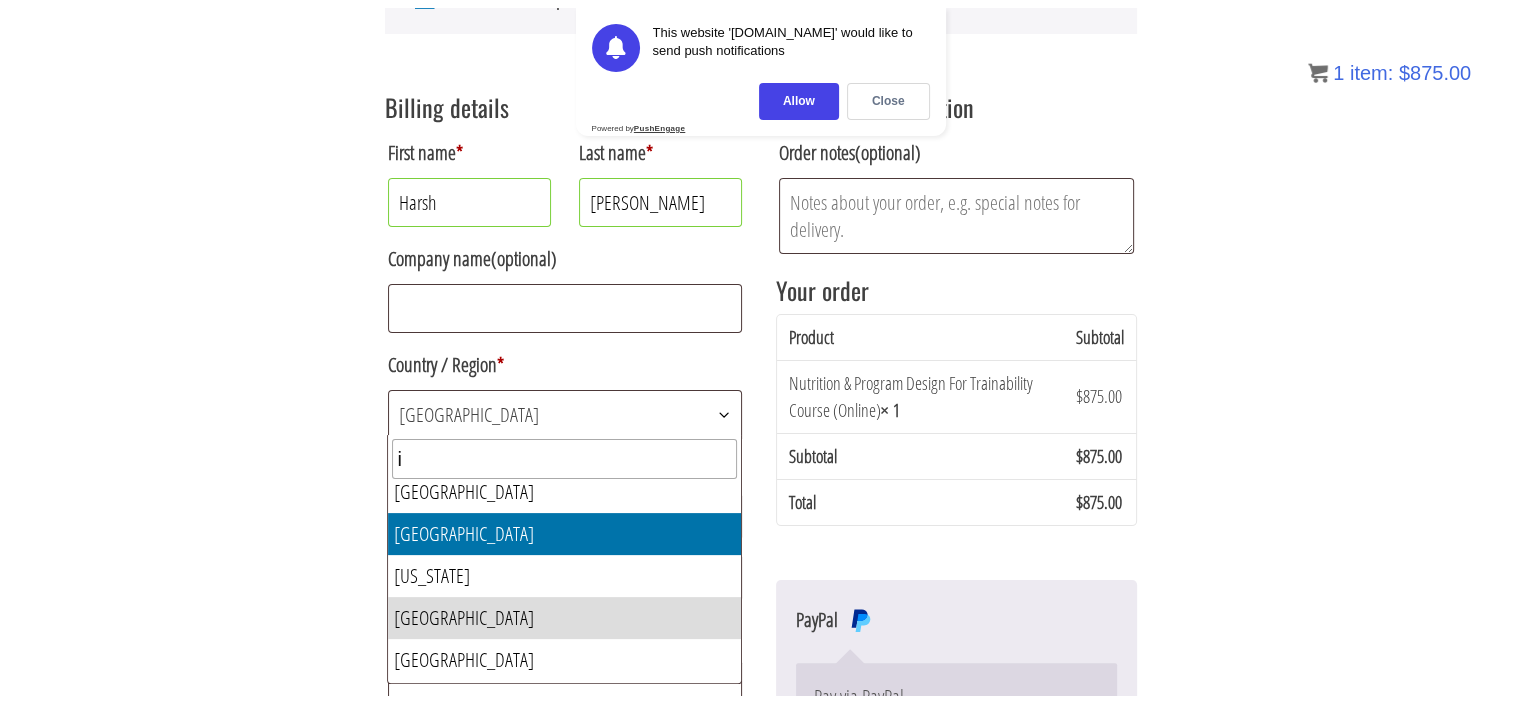 scroll, scrollTop: 0, scrollLeft: 0, axis: both 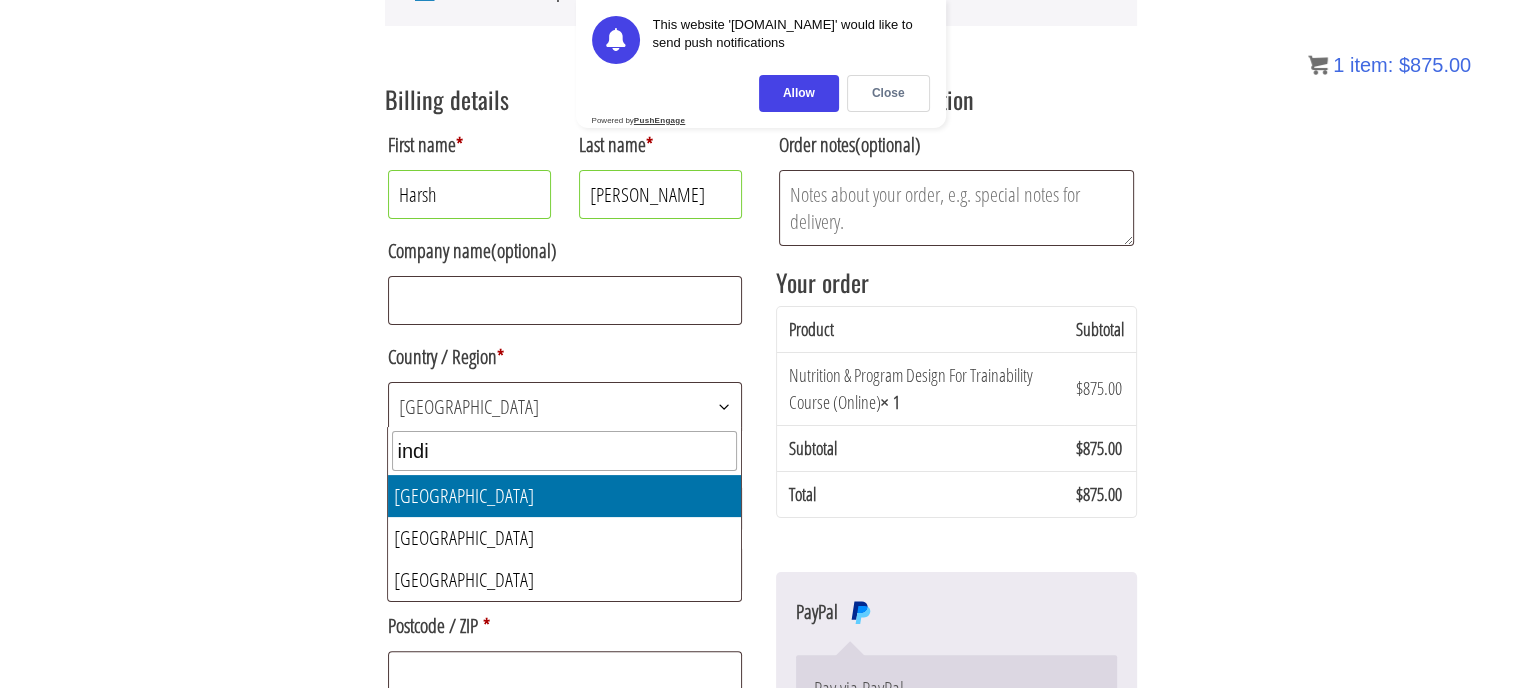 type on "indi" 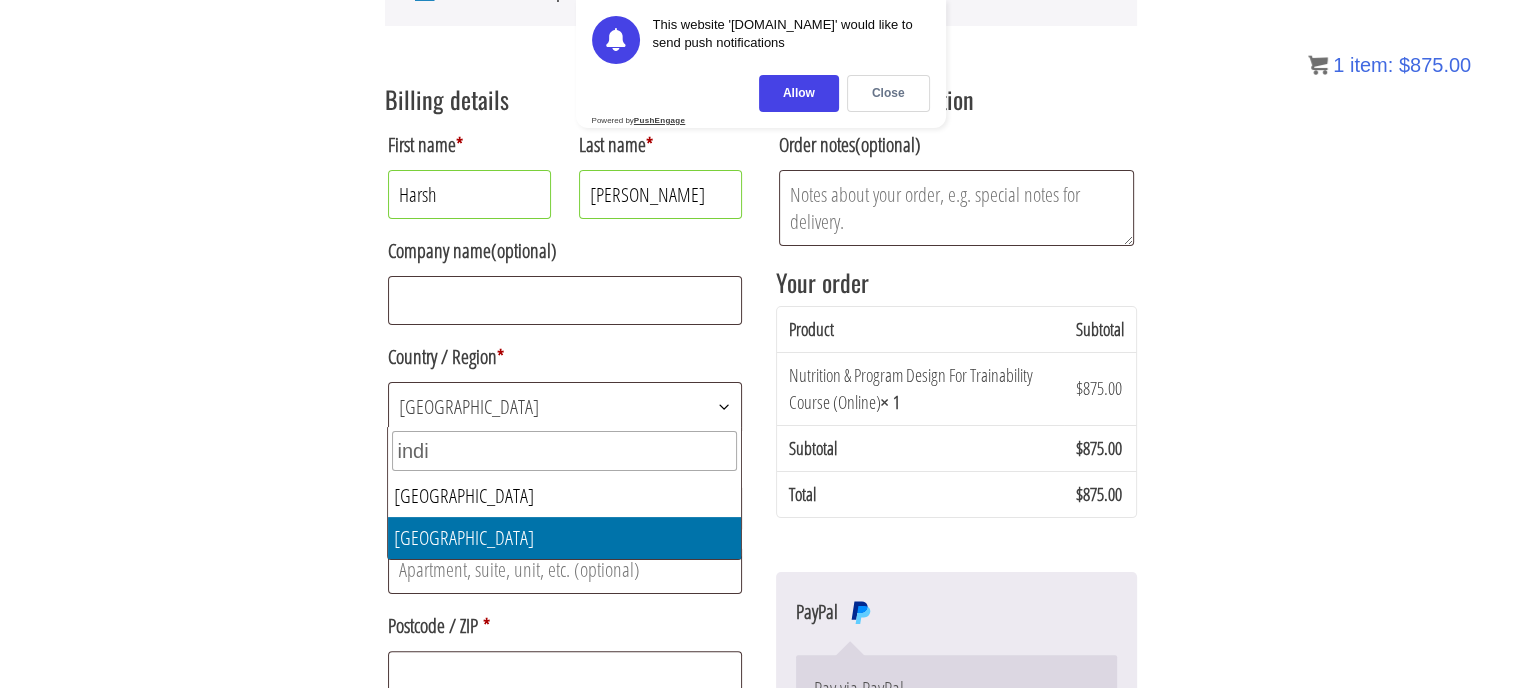 select on "IN" 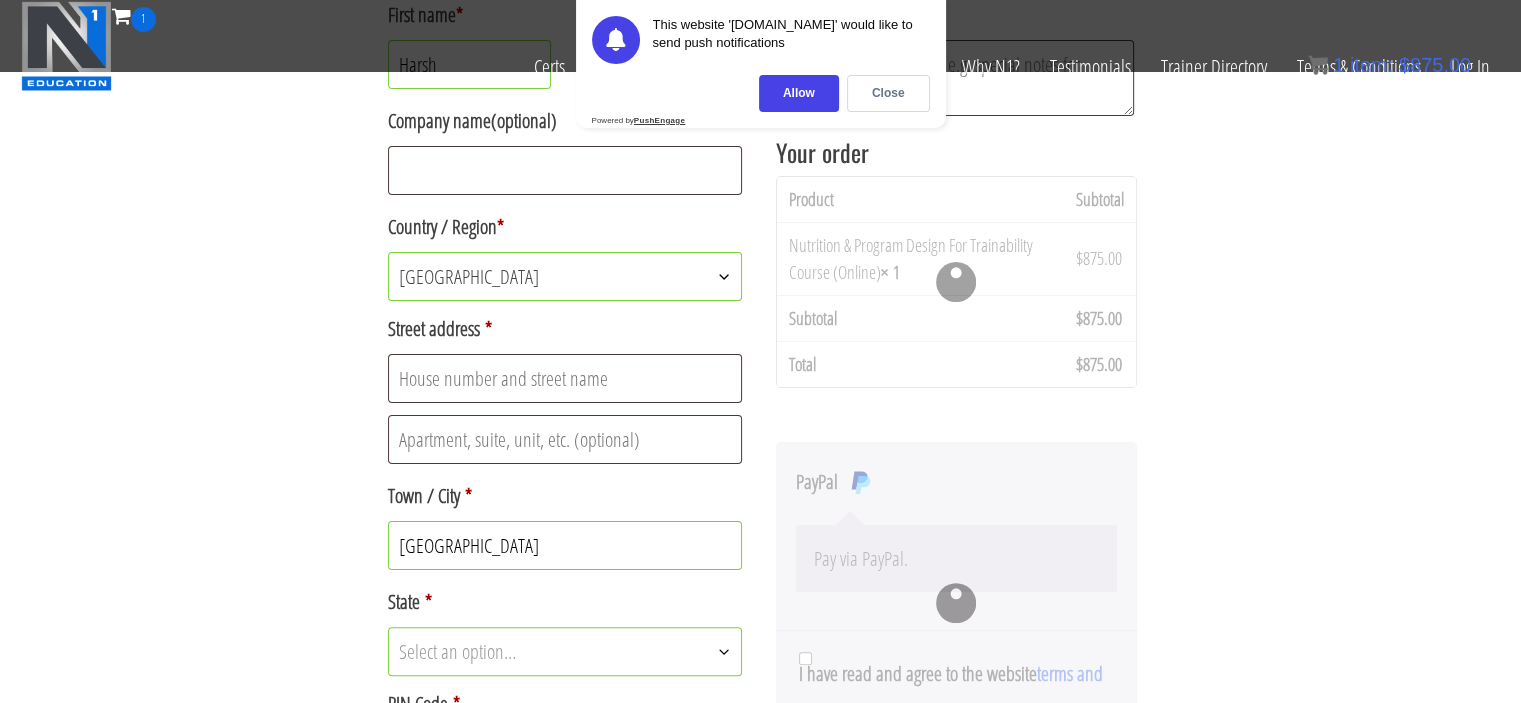scroll, scrollTop: 424, scrollLeft: 0, axis: vertical 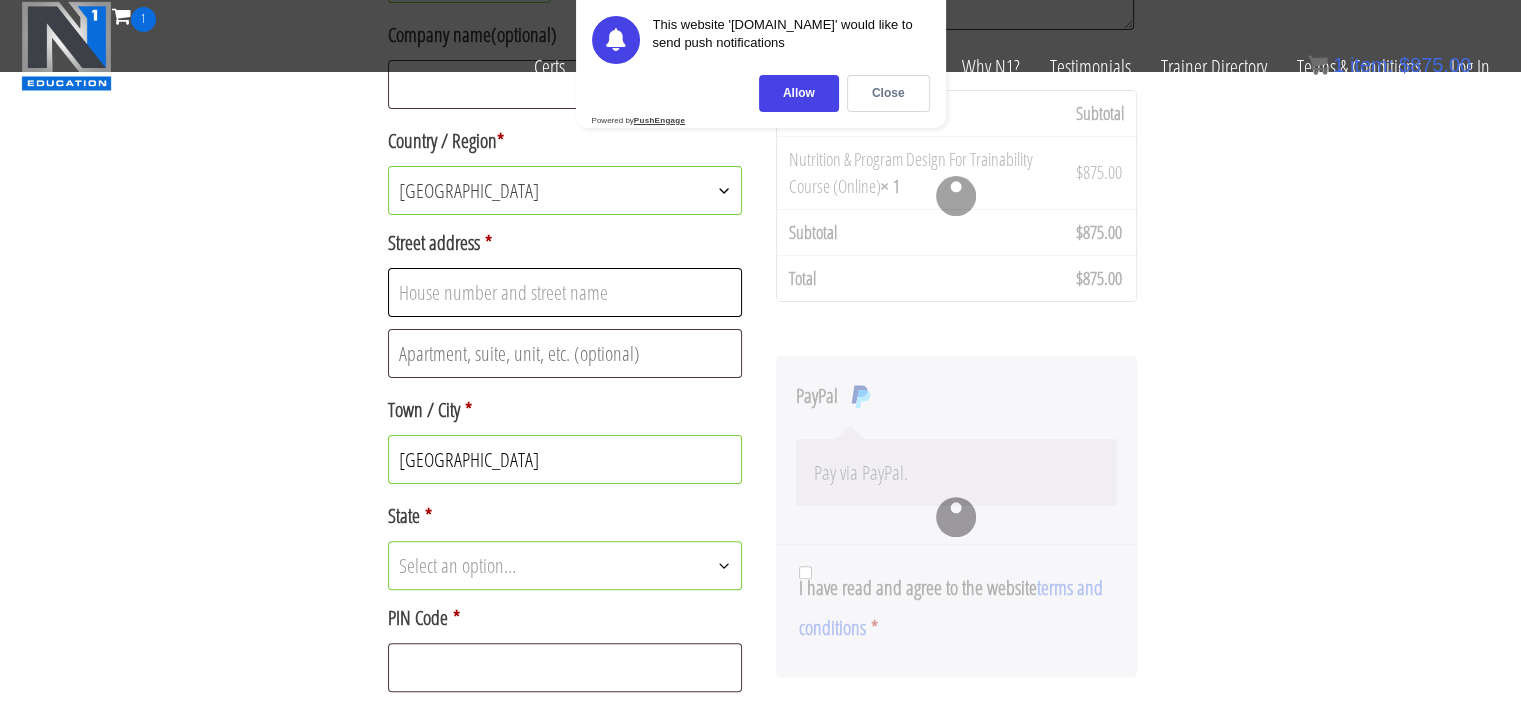 click on "Street address   *" at bounding box center [565, 292] 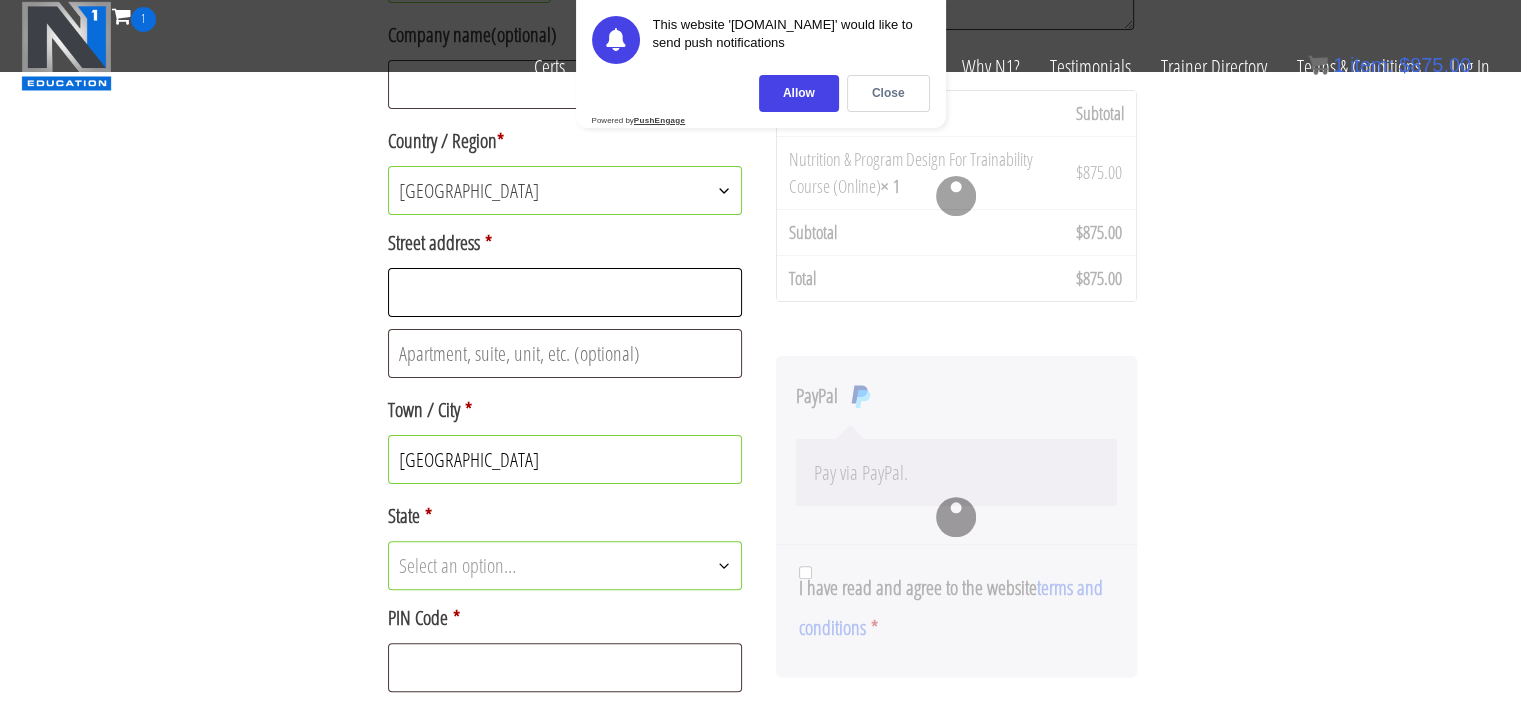 type on "2nd floor 559 anugraha 4 cross 8b main cafe coffee day Vijaya bank layout bilekahali" 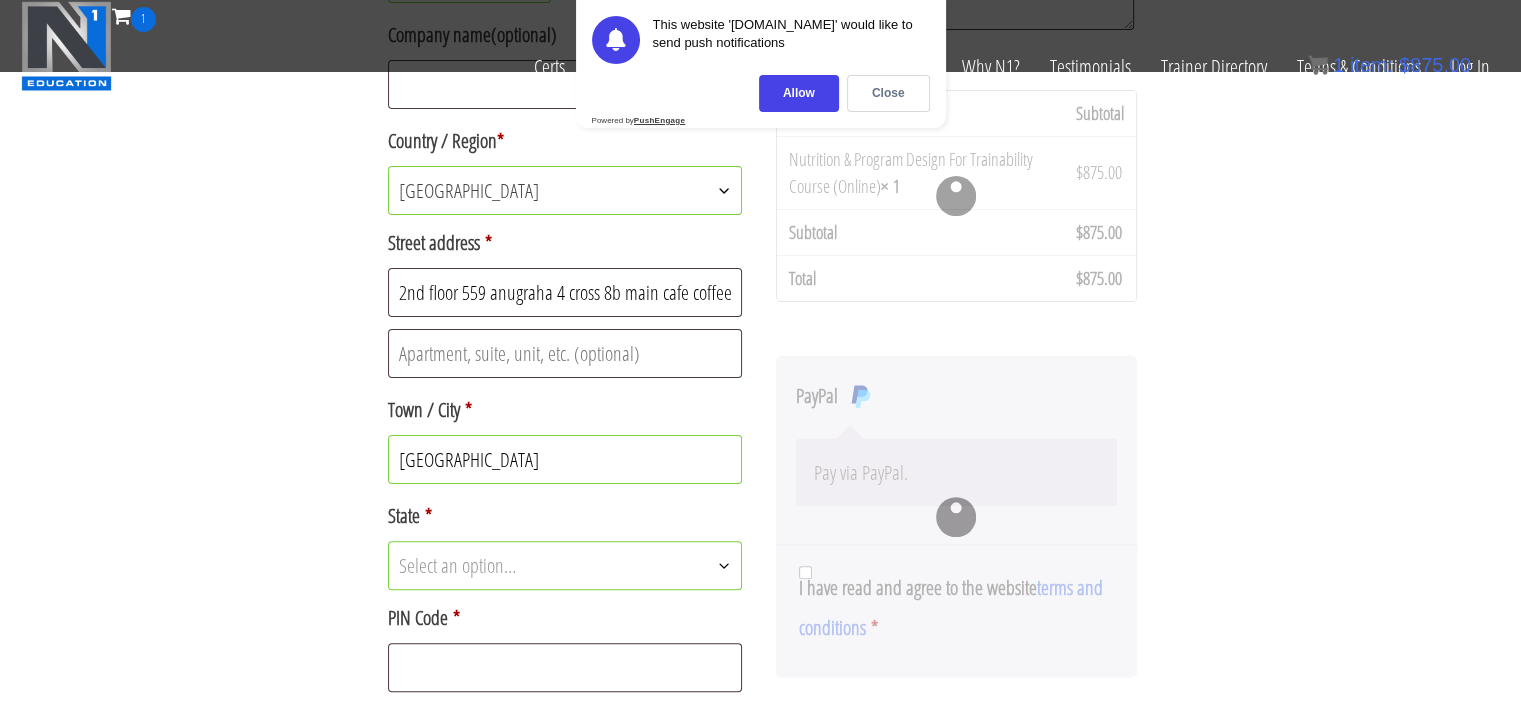 select on "KA" 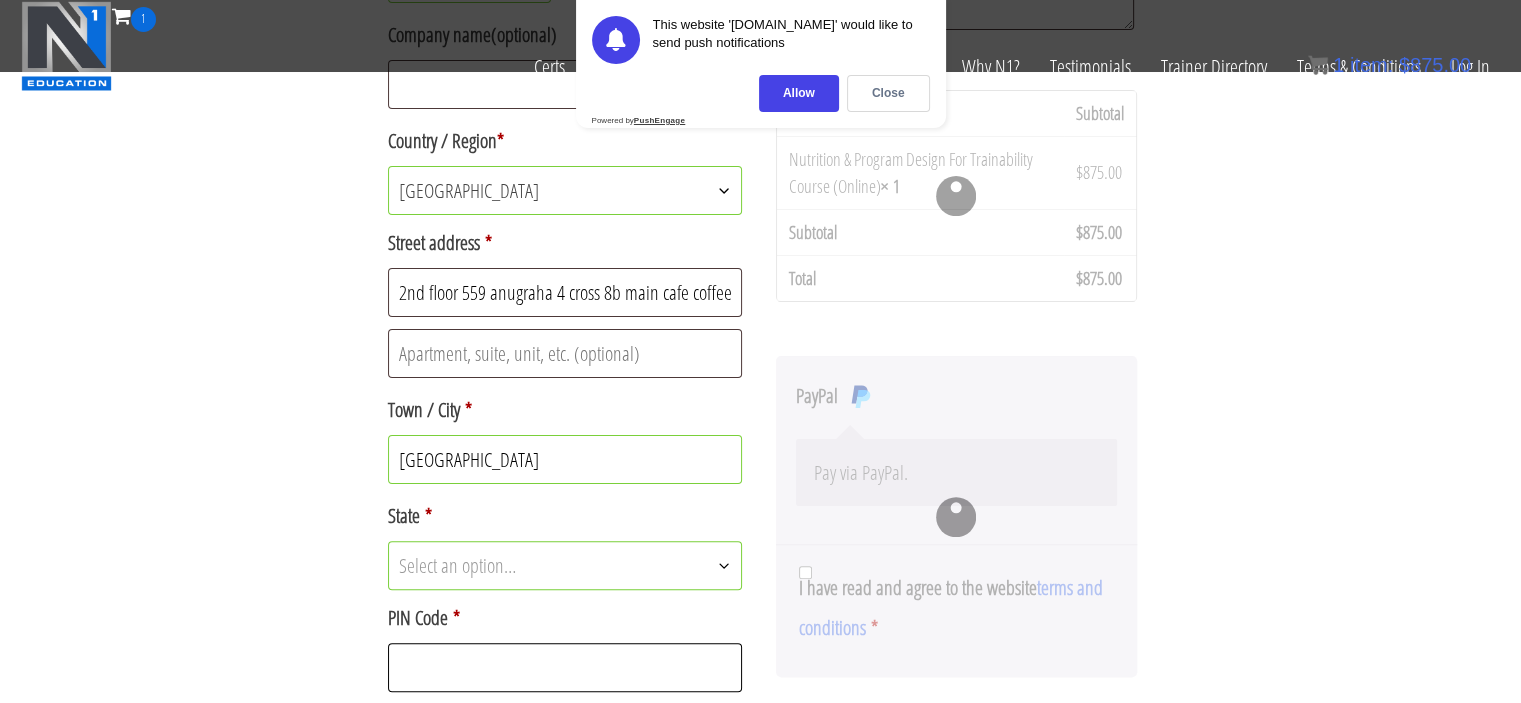 type on "560076" 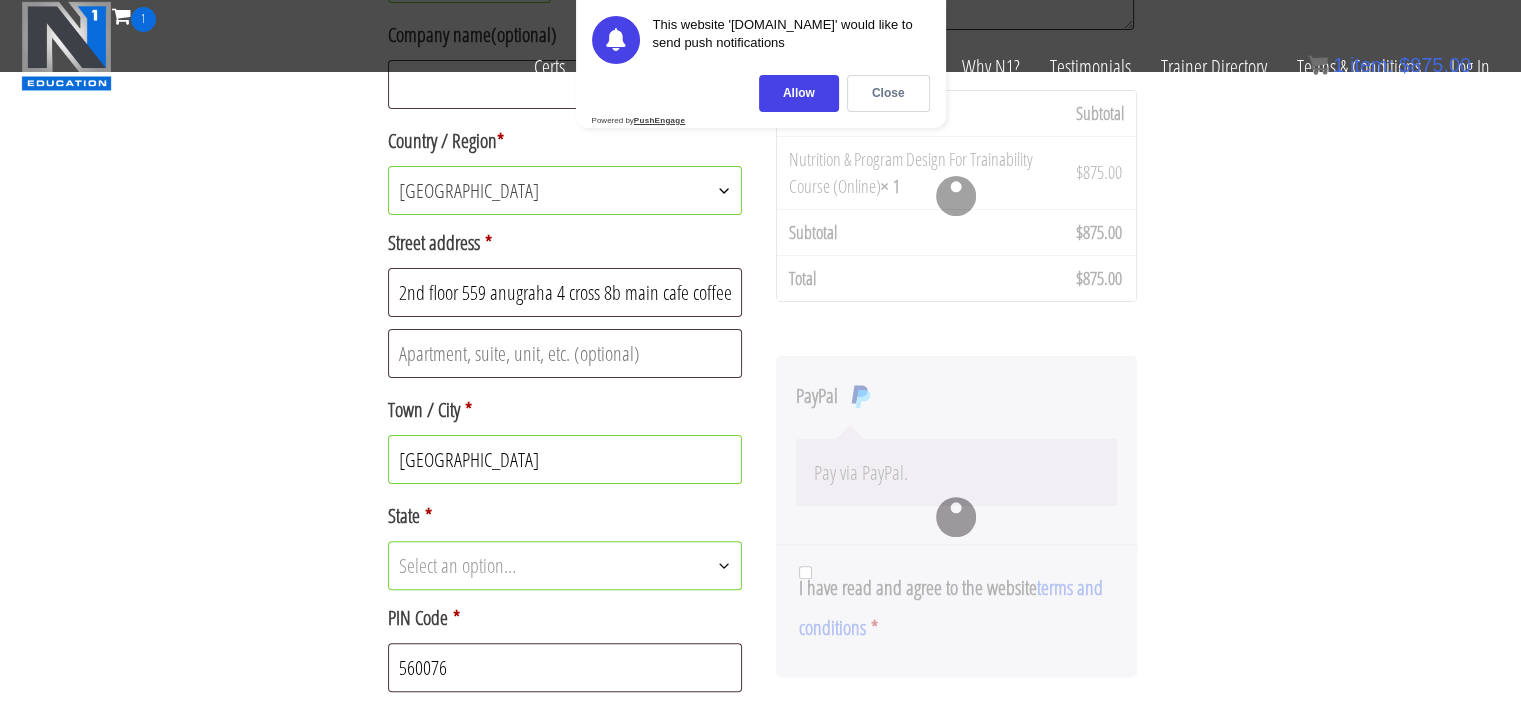 type on "+918073915280" 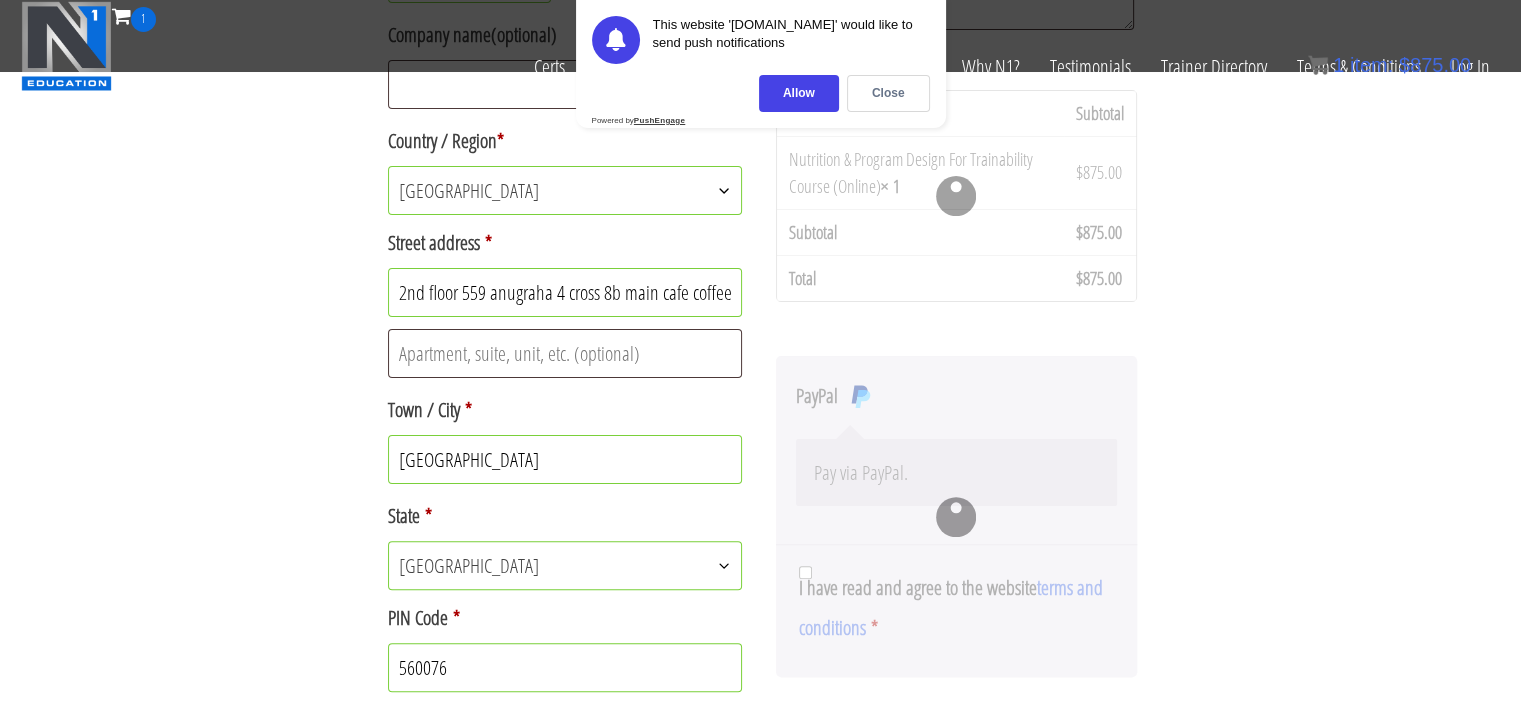scroll, scrollTop: 427, scrollLeft: 0, axis: vertical 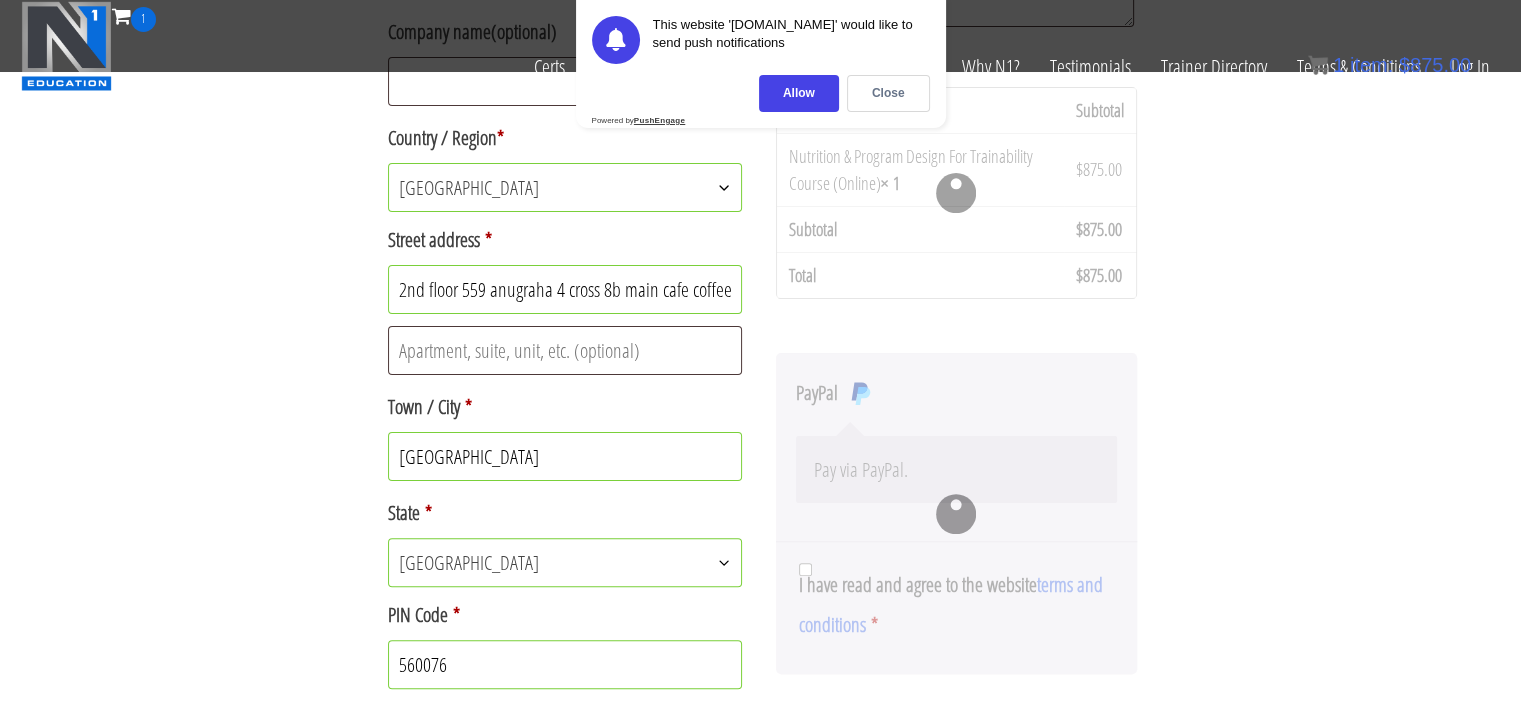 click on "Berlin" at bounding box center (565, 456) 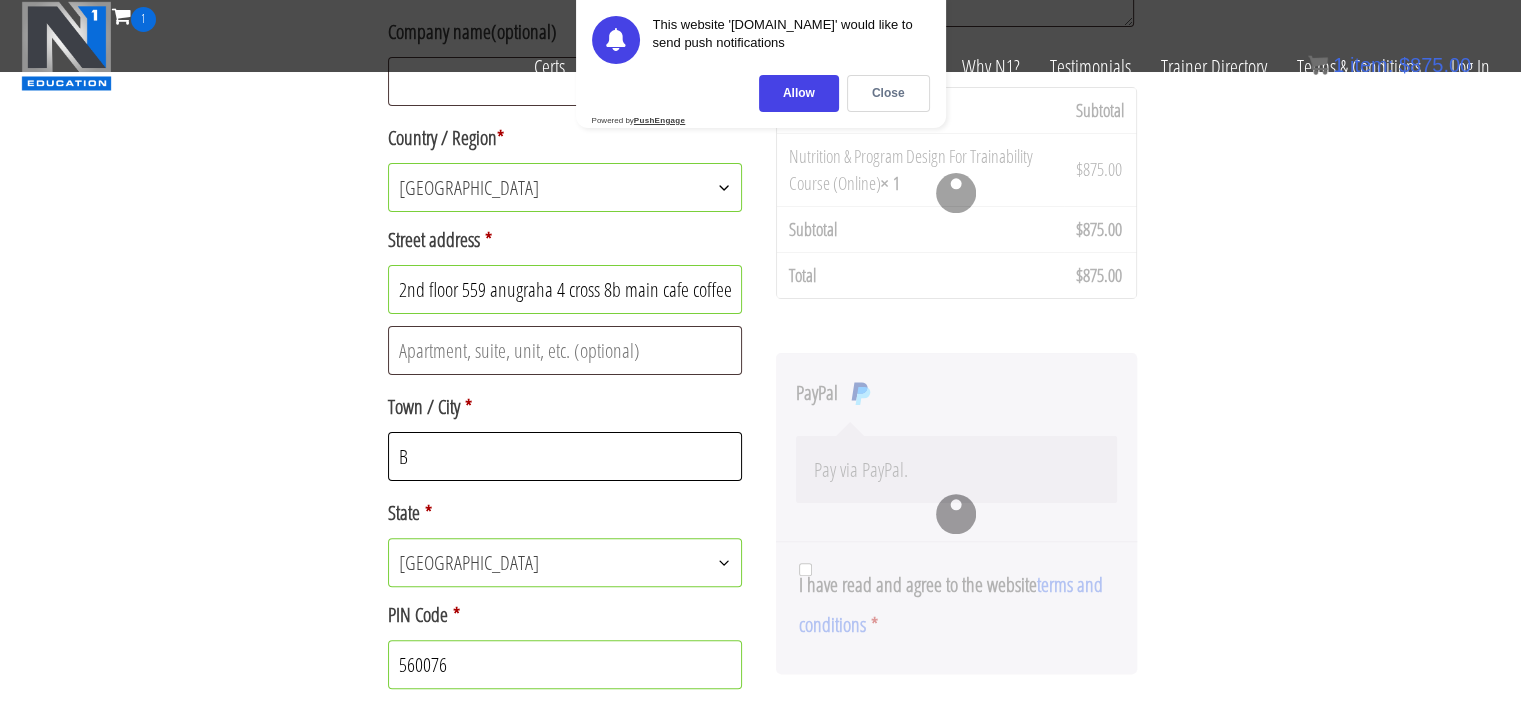 type on "Bangalore" 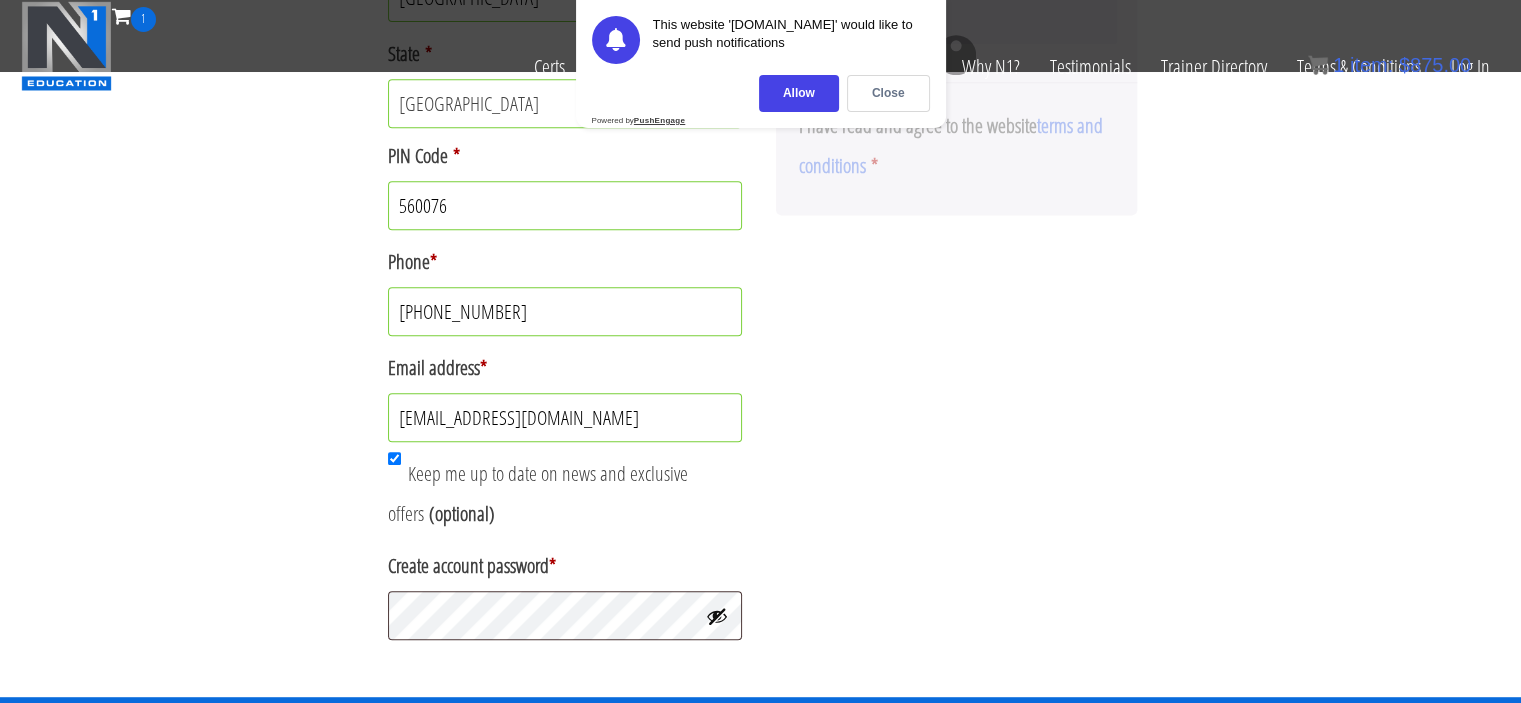 scroll, scrollTop: 887, scrollLeft: 0, axis: vertical 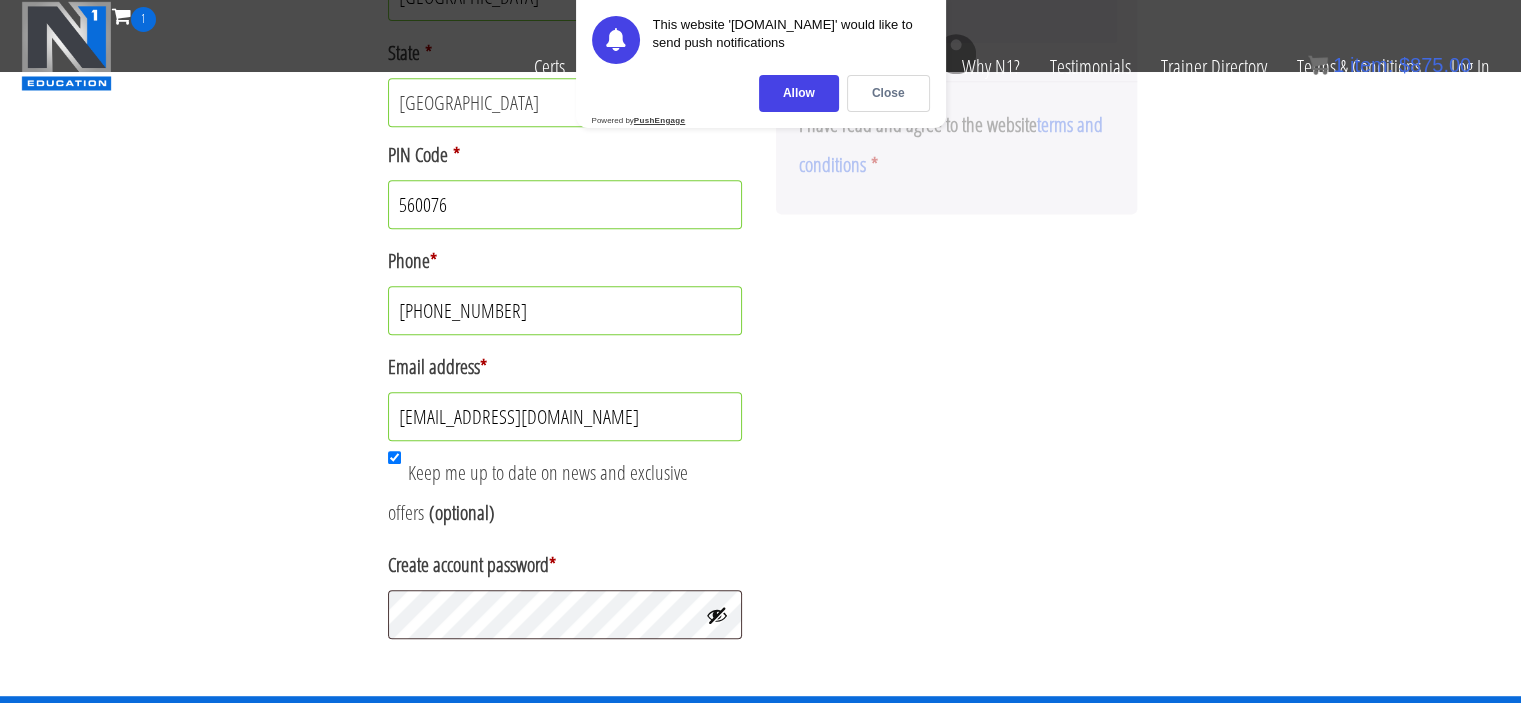 click on "Shanayasingh.26898@gmail.com" at bounding box center (565, 416) 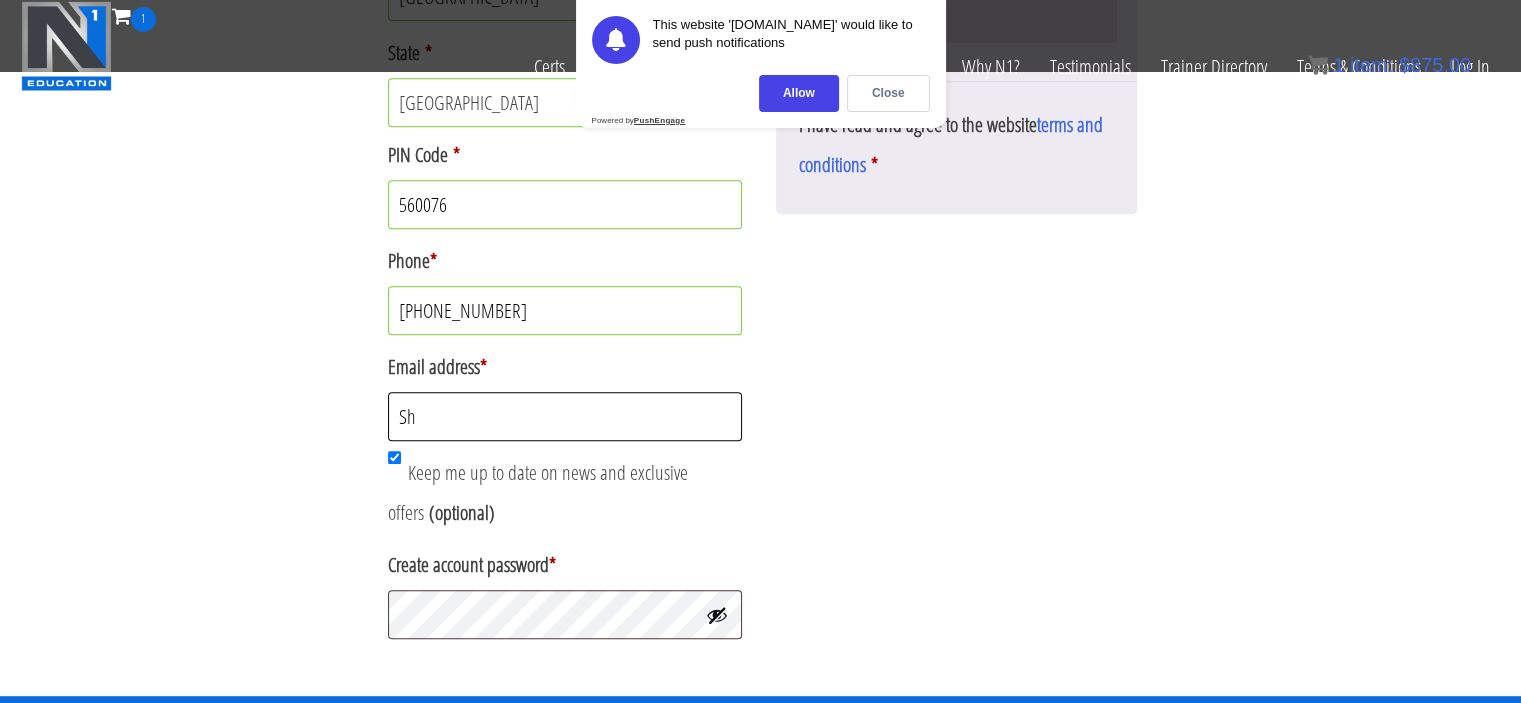 type on "S" 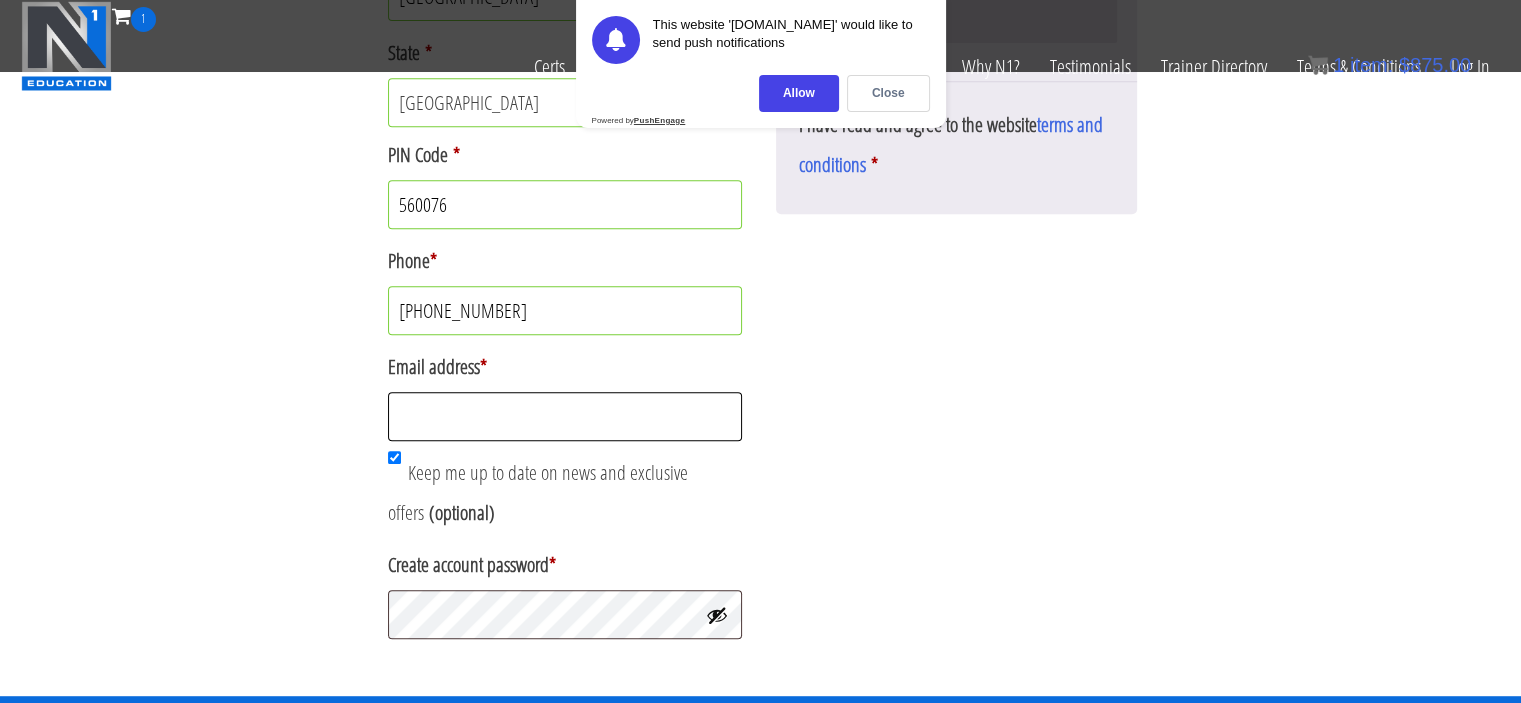 type 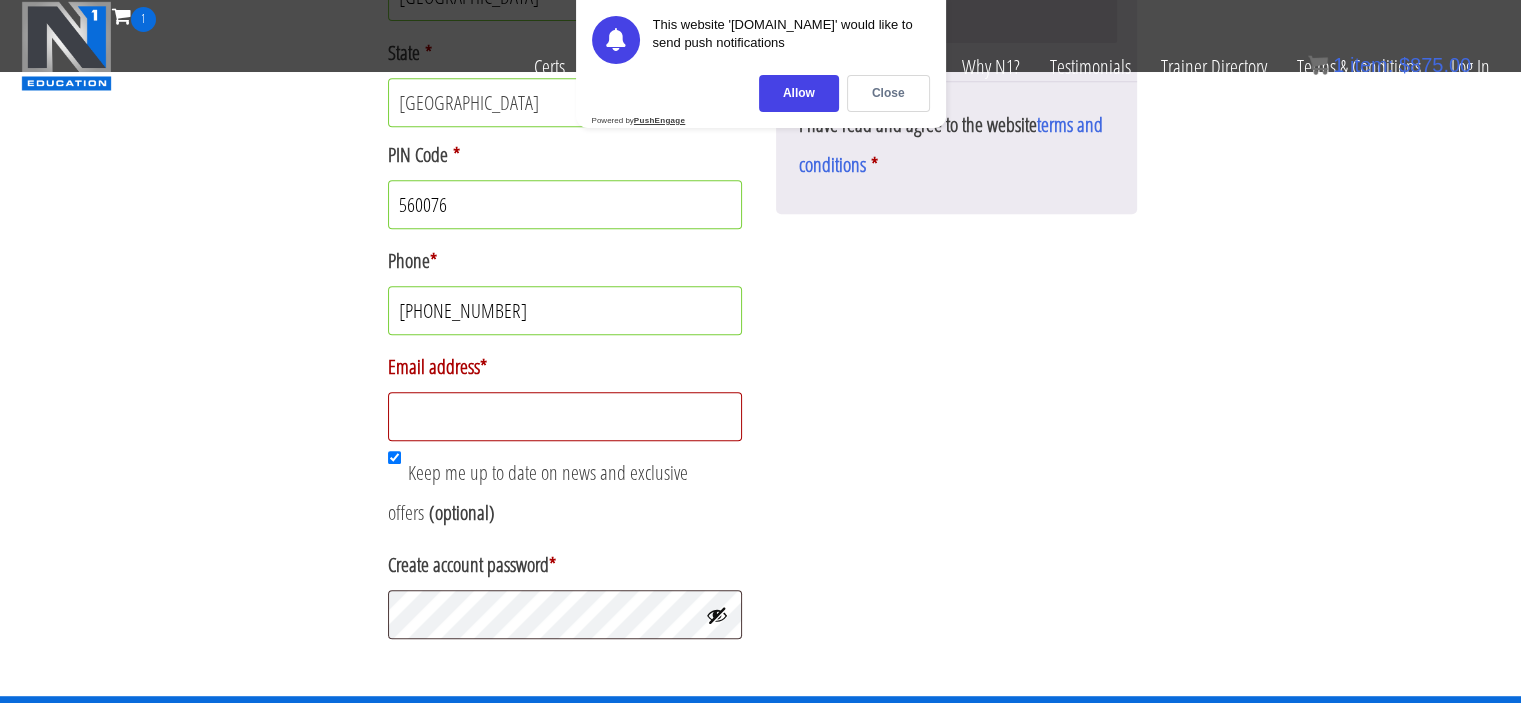 click on "+918073915280" at bounding box center [565, 310] 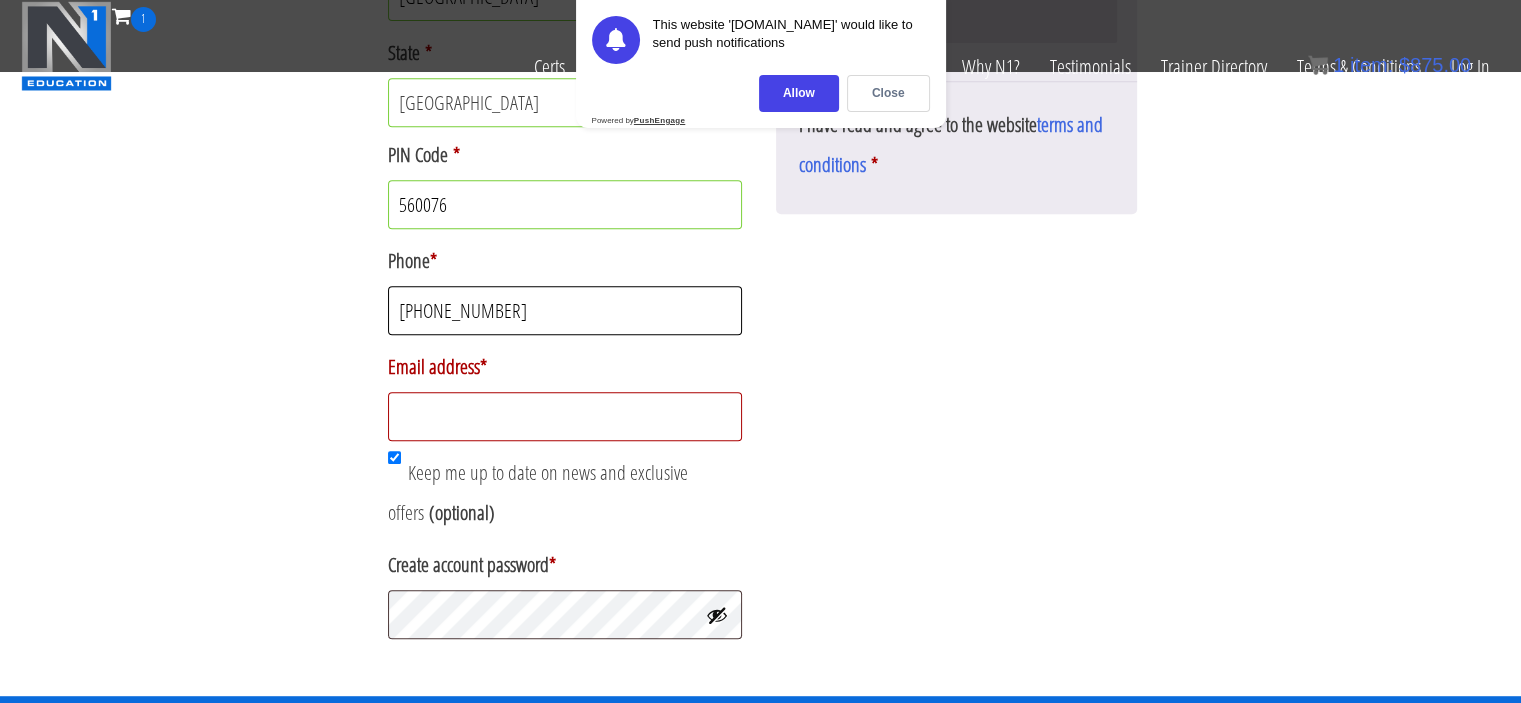 scroll, scrollTop: 784, scrollLeft: 0, axis: vertical 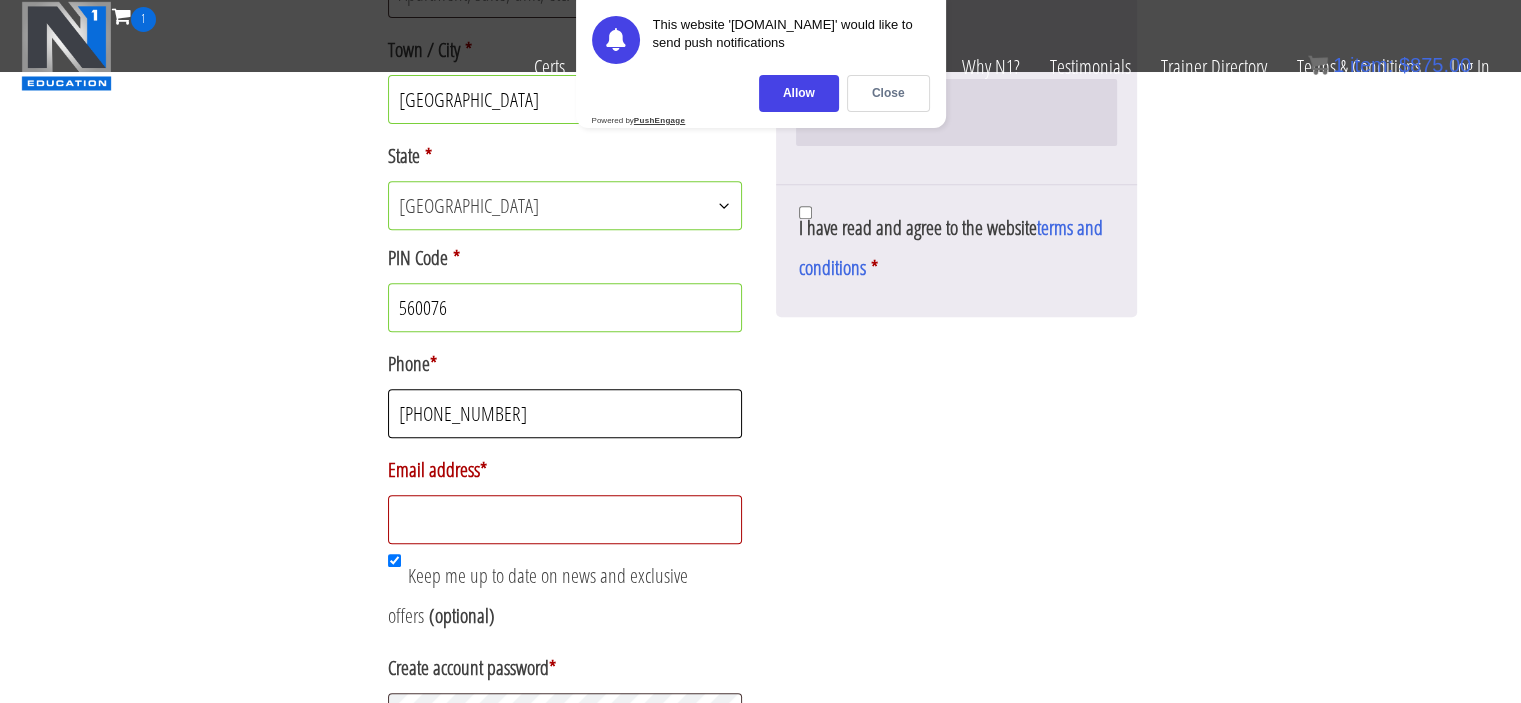 type on "+917905550781" 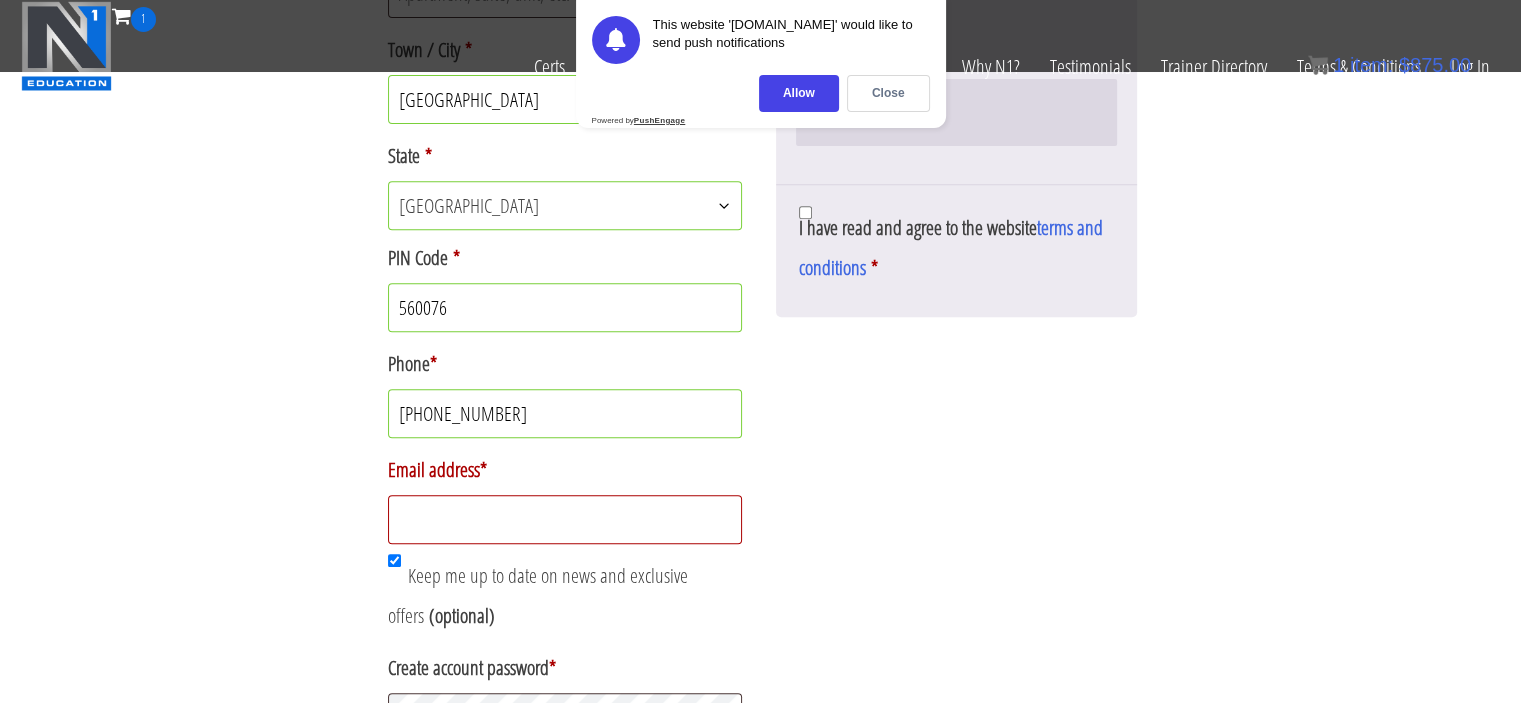 click on "Email address  *" at bounding box center [565, 519] 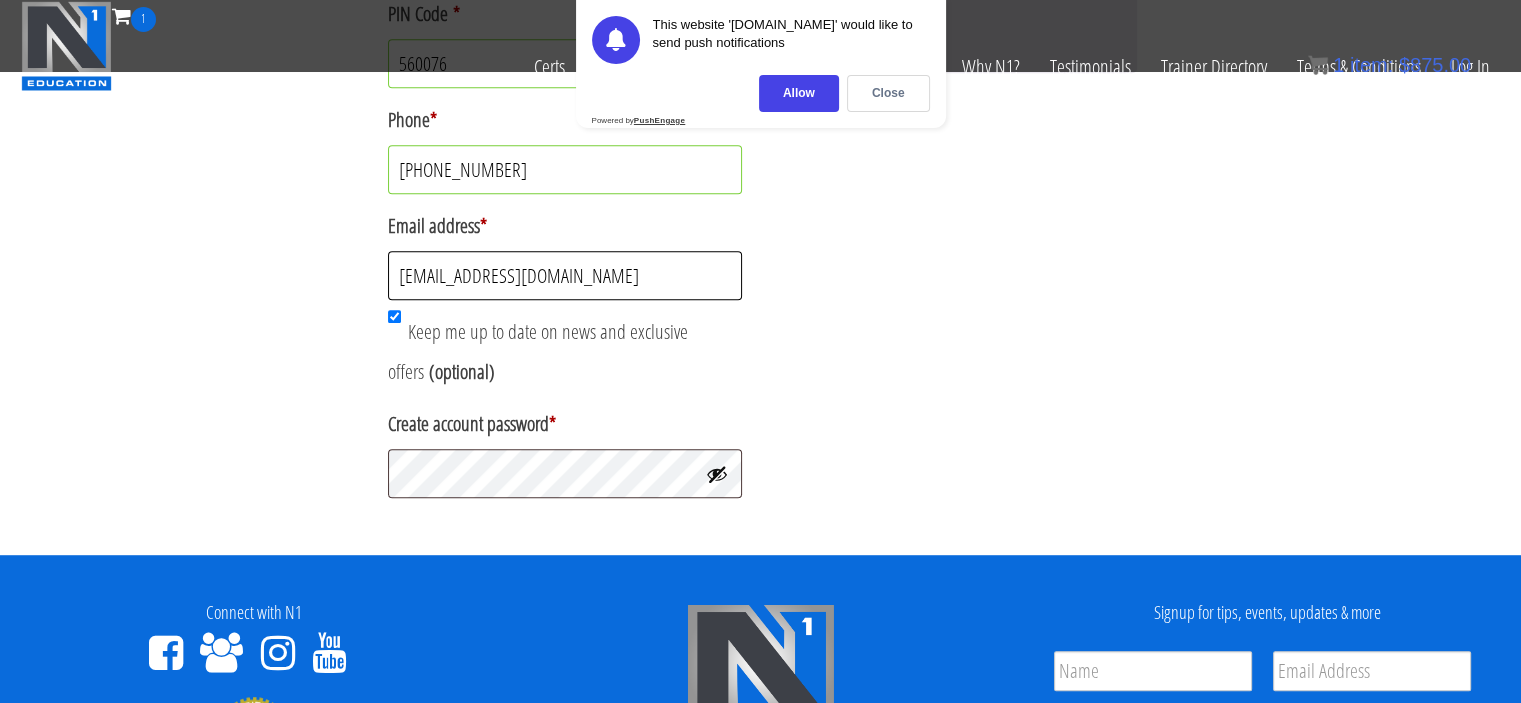 scroll, scrollTop: 1031, scrollLeft: 0, axis: vertical 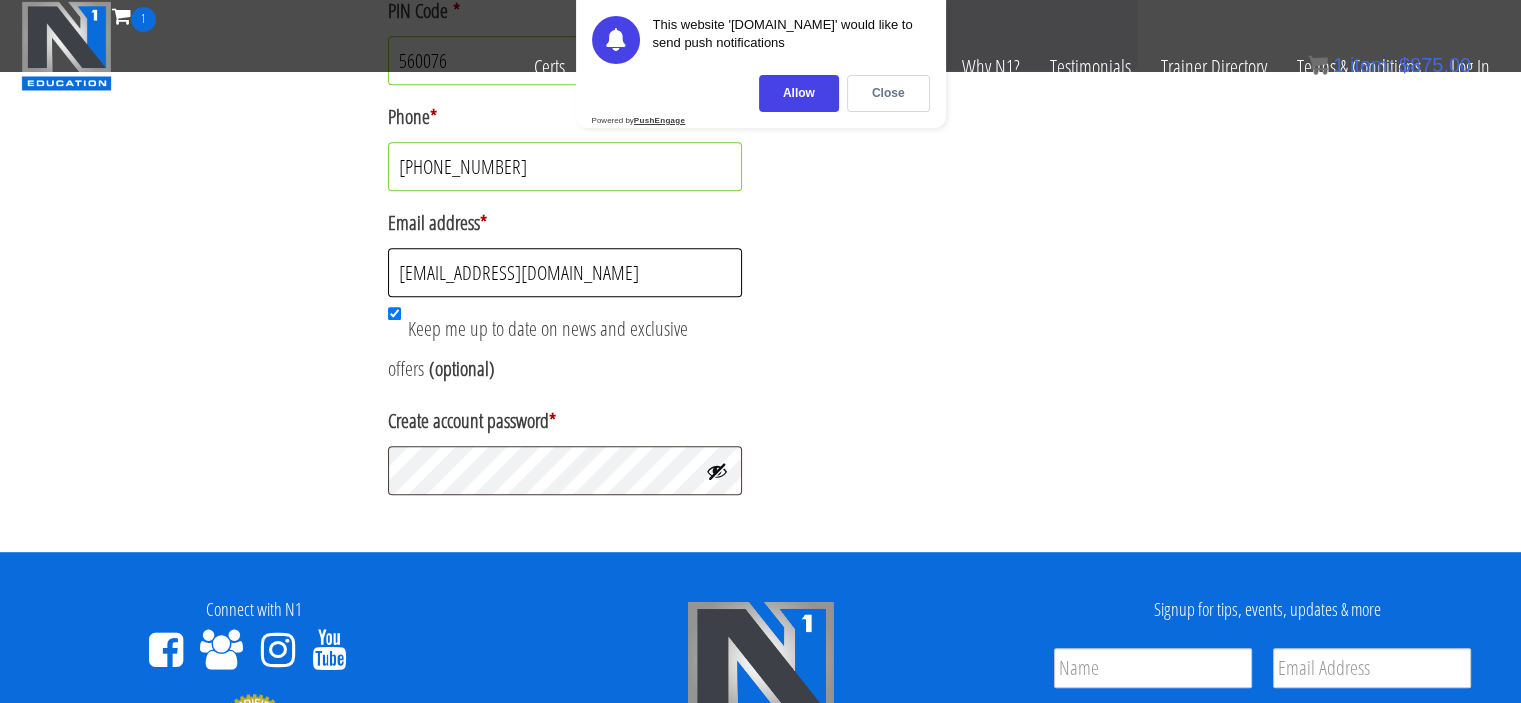 type on "[EMAIL_ADDRESS][DOMAIN_NAME]" 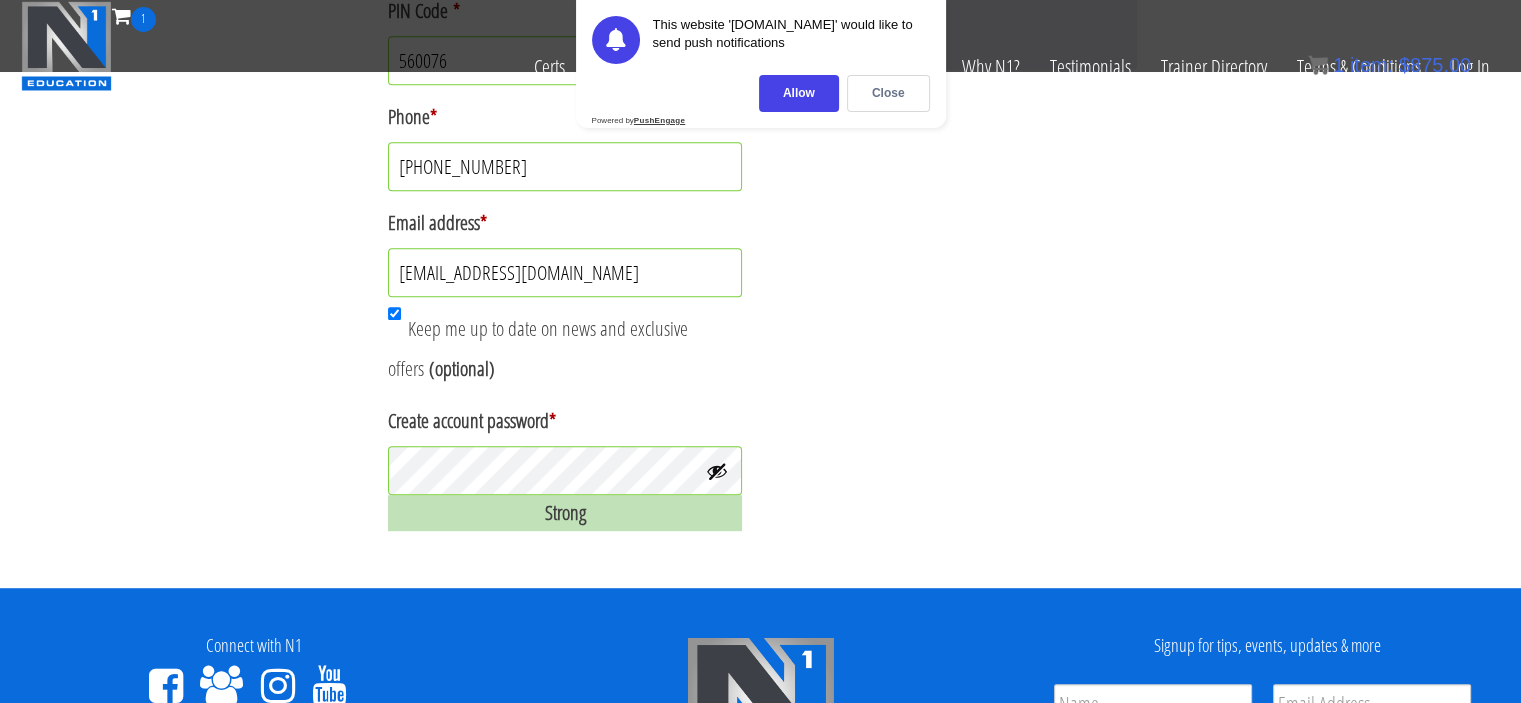 click at bounding box center (717, 471) 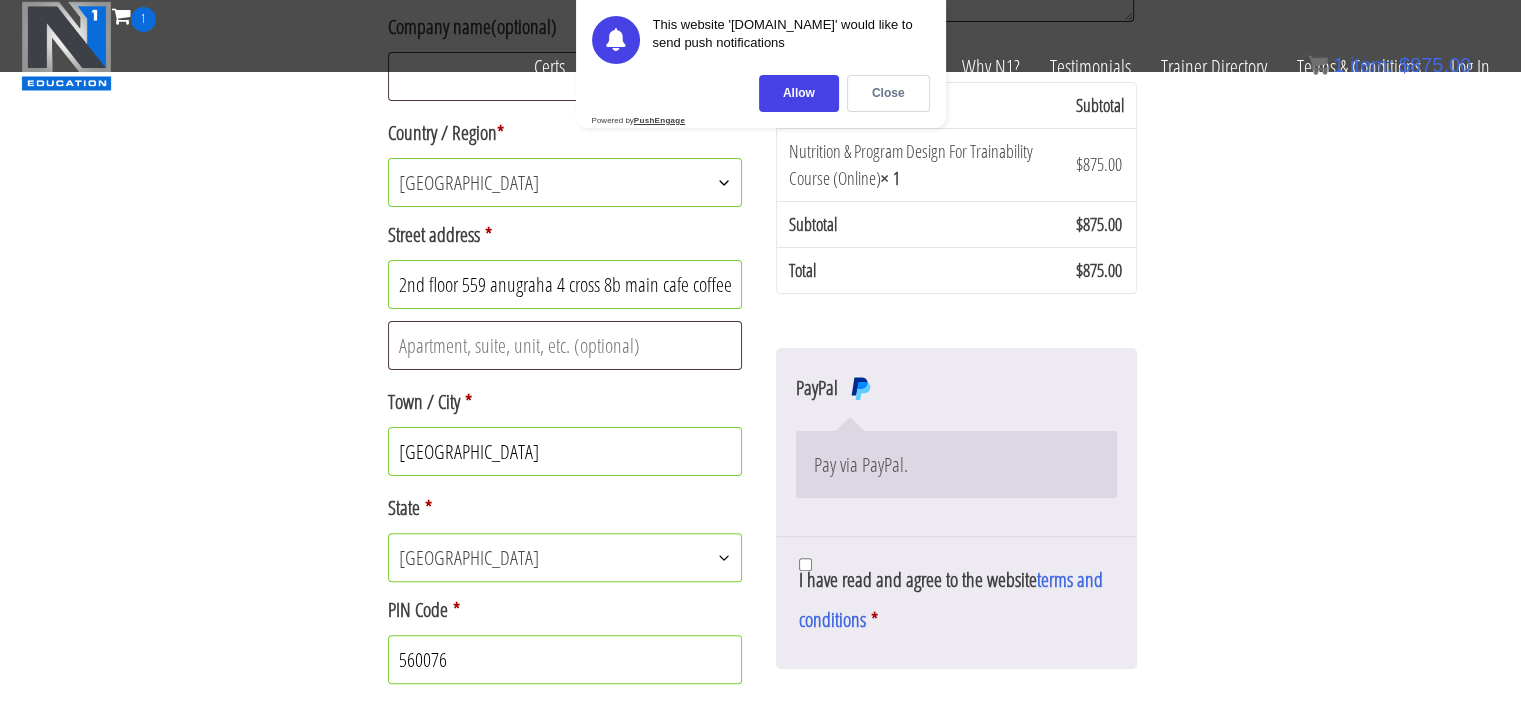 scroll, scrollTop: 434, scrollLeft: 0, axis: vertical 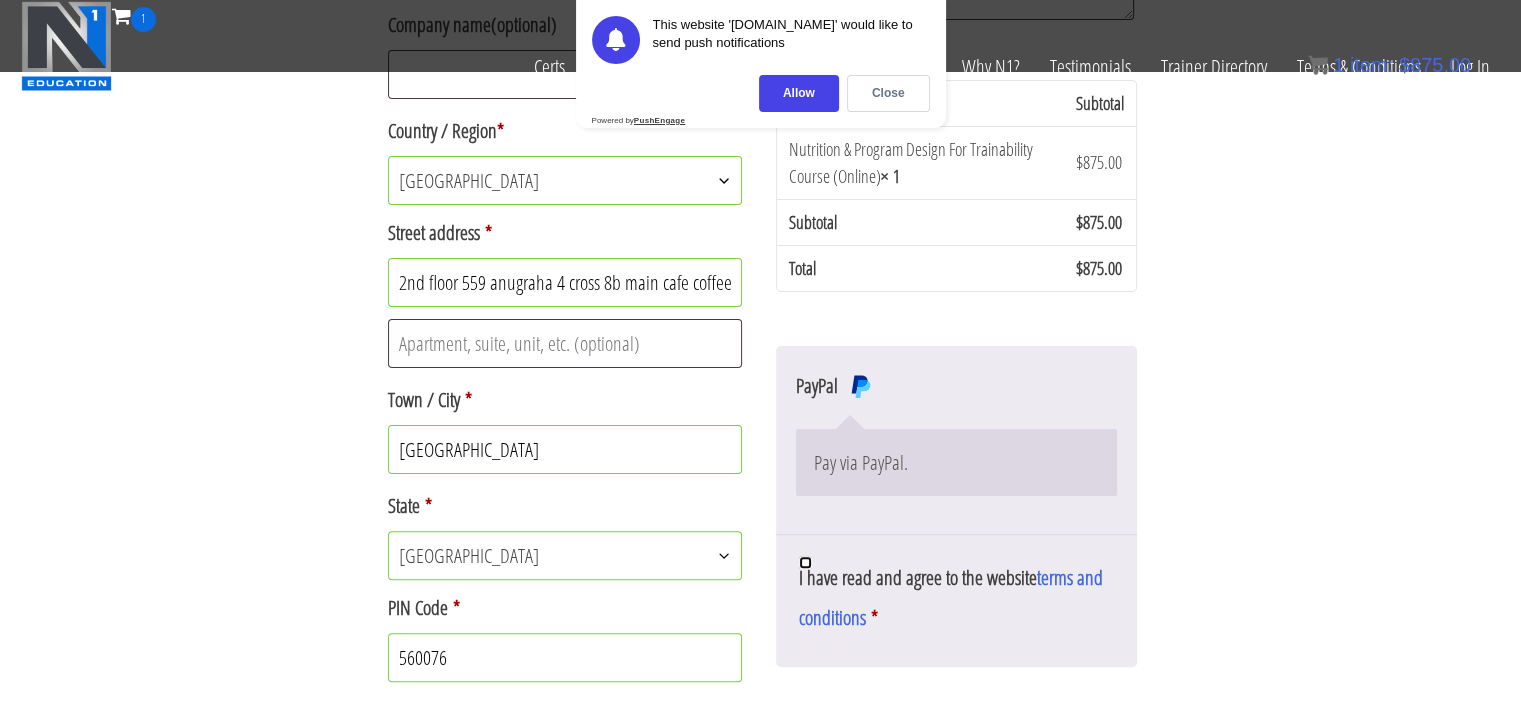 click on "I have read and agree to the website  terms and conditions   *" at bounding box center [805, 562] 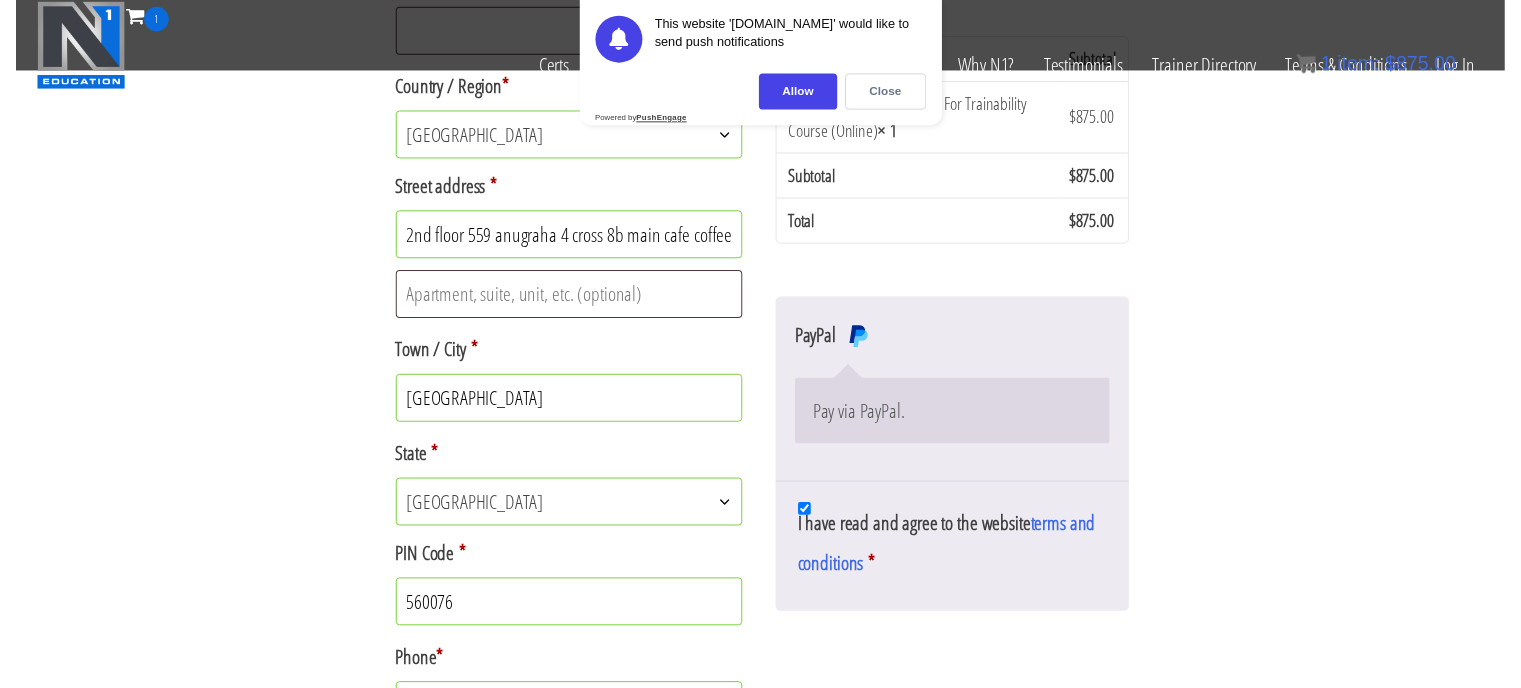 scroll, scrollTop: 475, scrollLeft: 0, axis: vertical 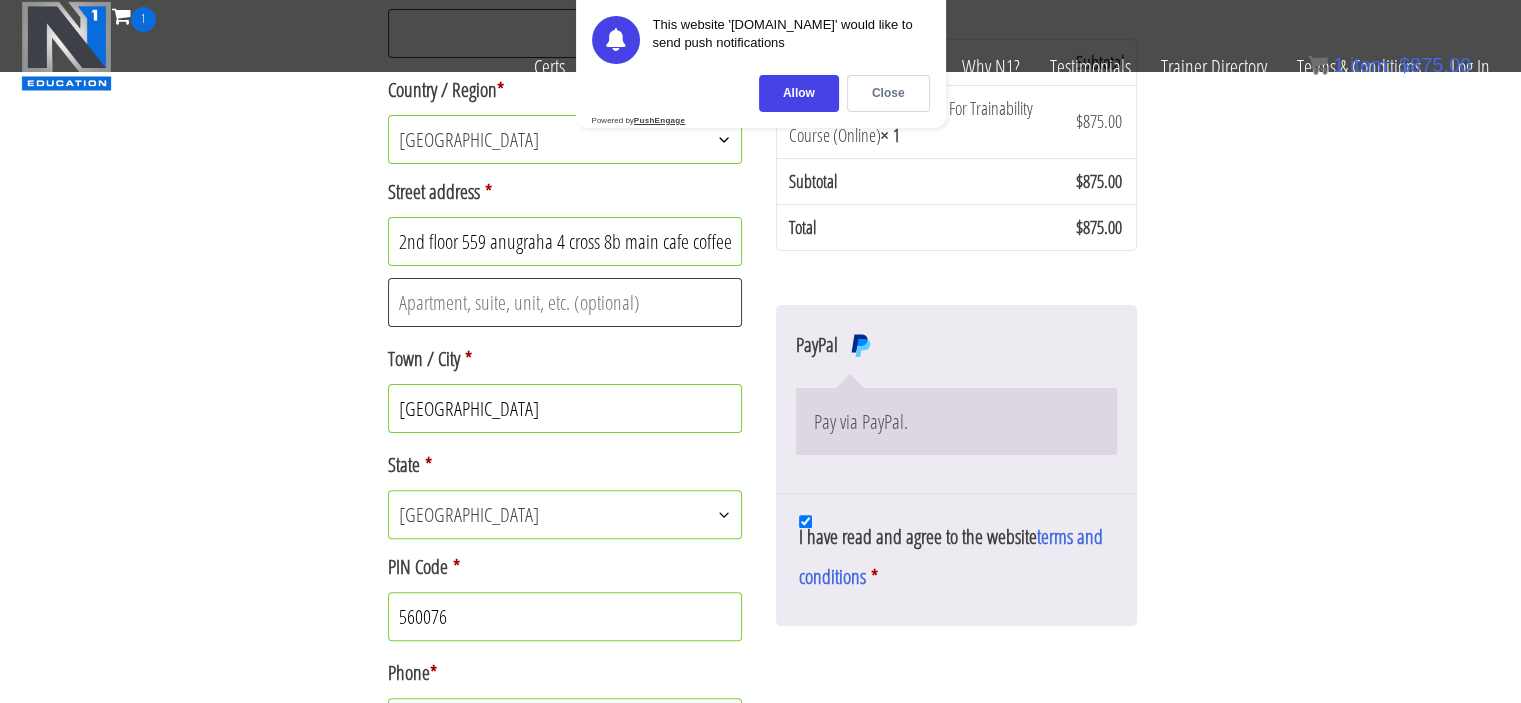 click on "2nd floor 559 anugraha 4 cross 8b main cafe coffee day Vijaya bank layout bilekahali" at bounding box center (565, 241) 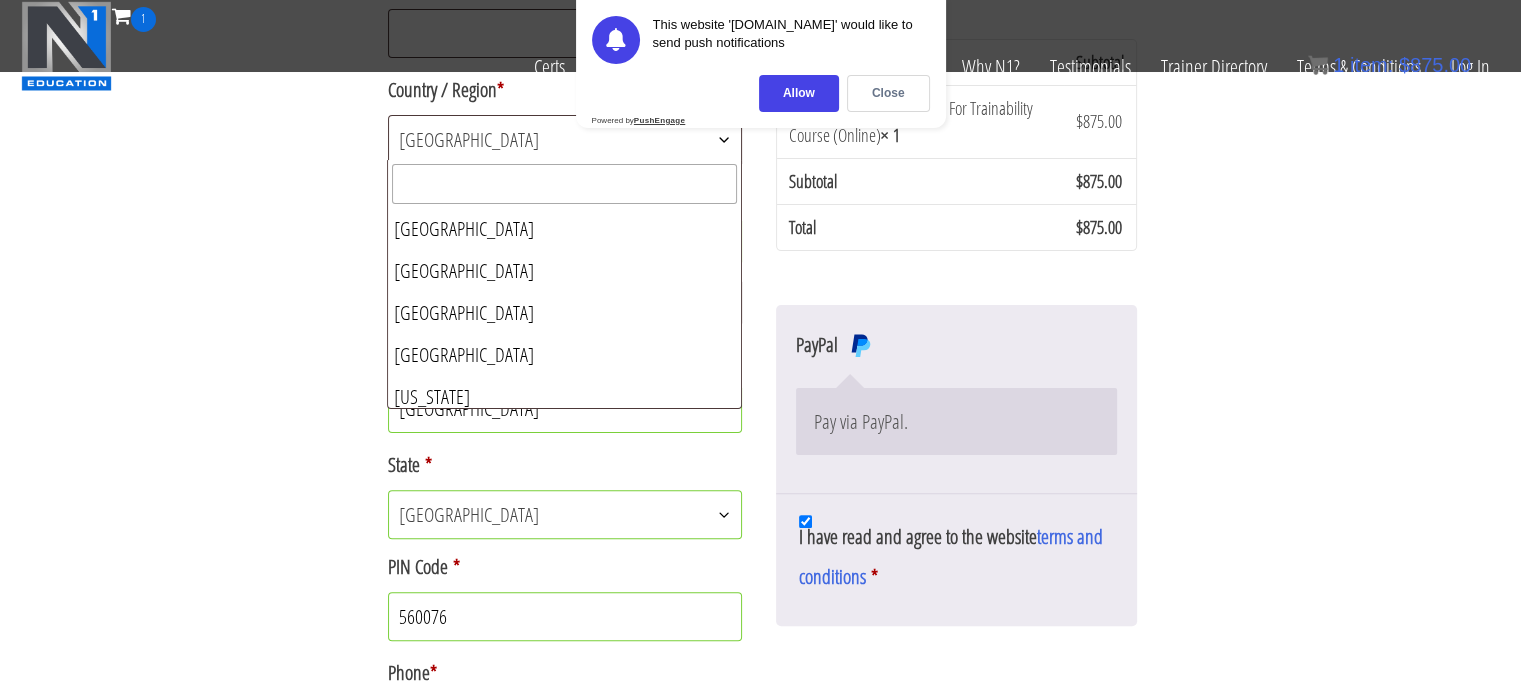click on "India" at bounding box center (565, 139) 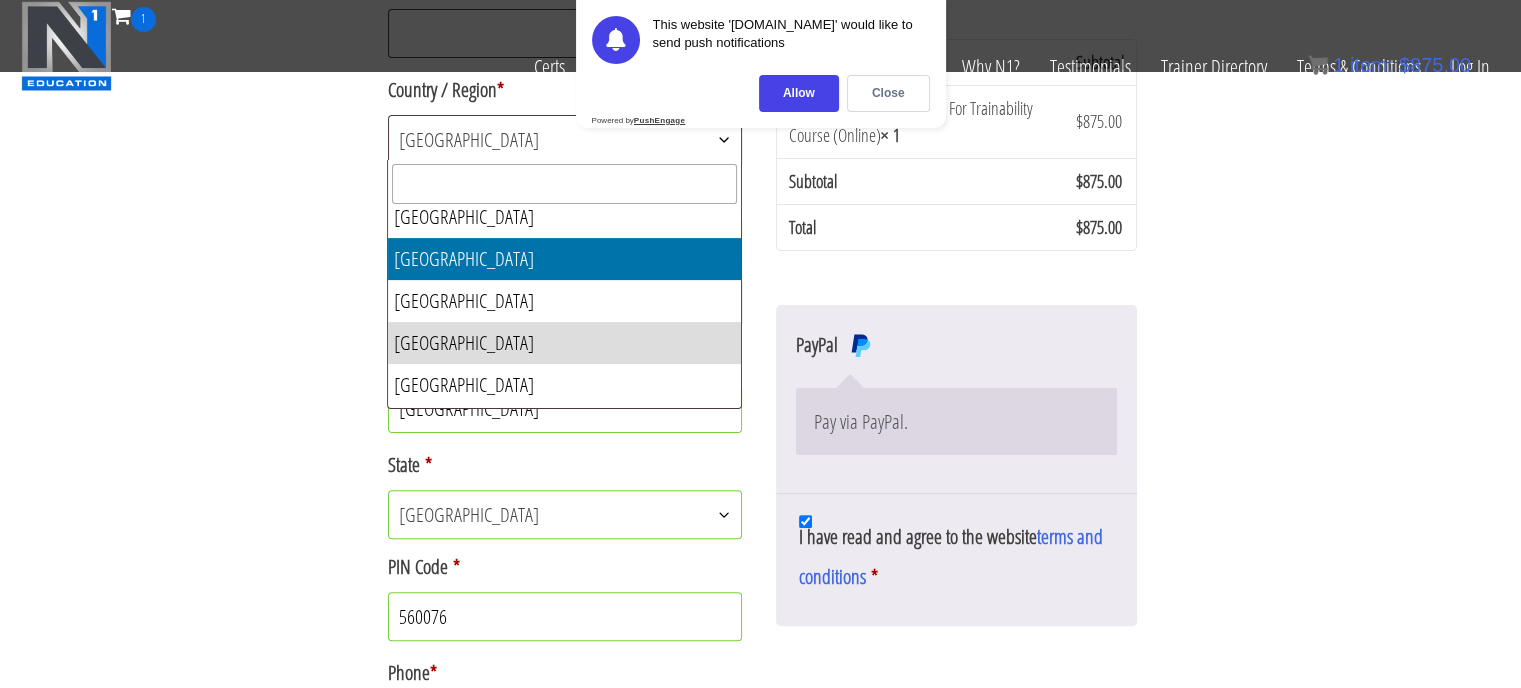 click at bounding box center (564, 184) 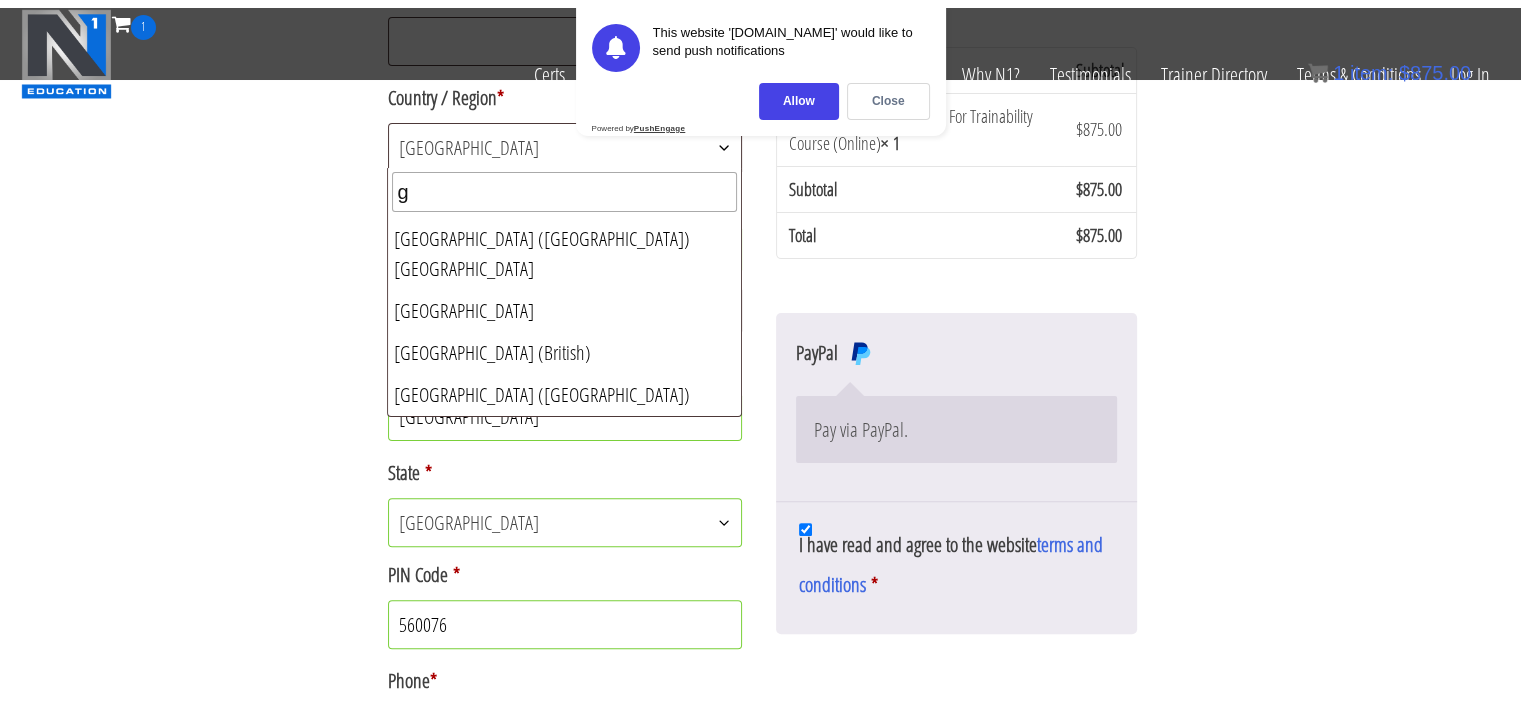 scroll, scrollTop: 0, scrollLeft: 0, axis: both 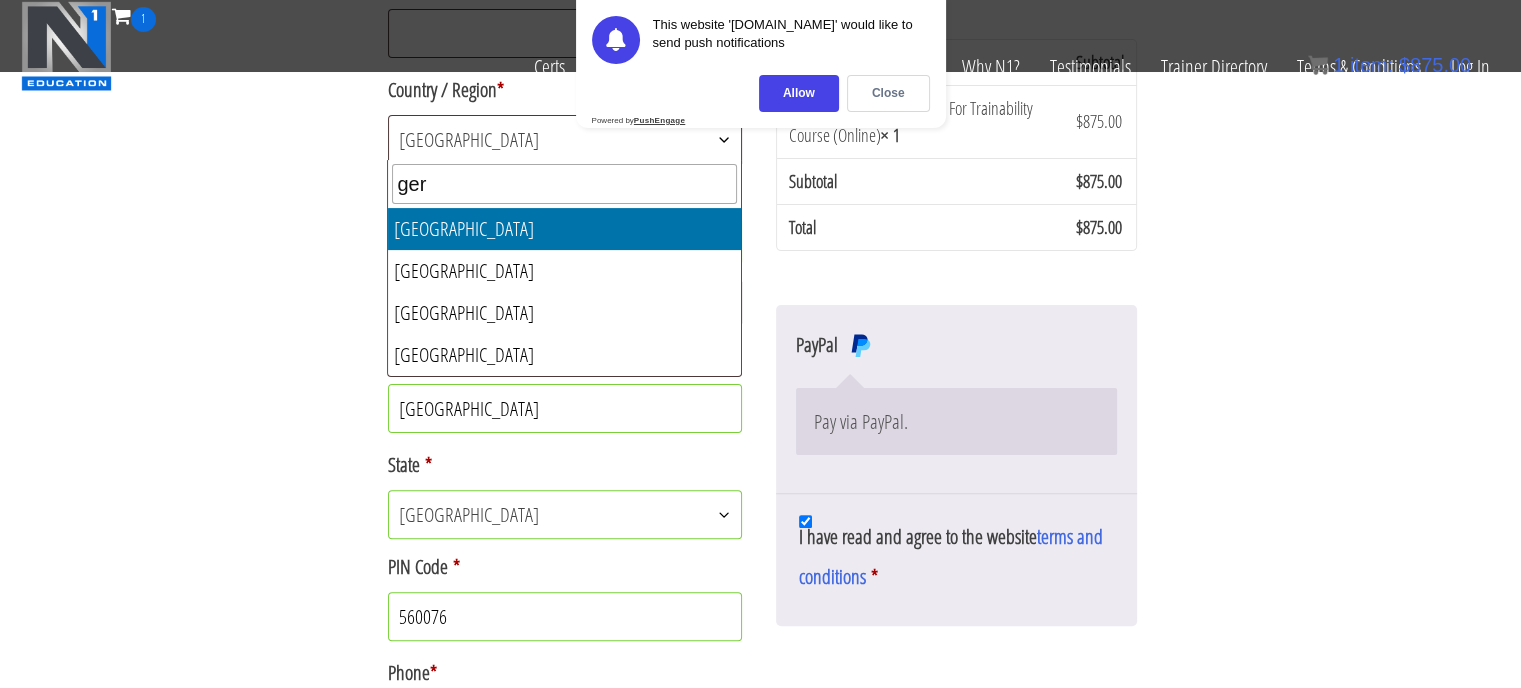 type on "ger" 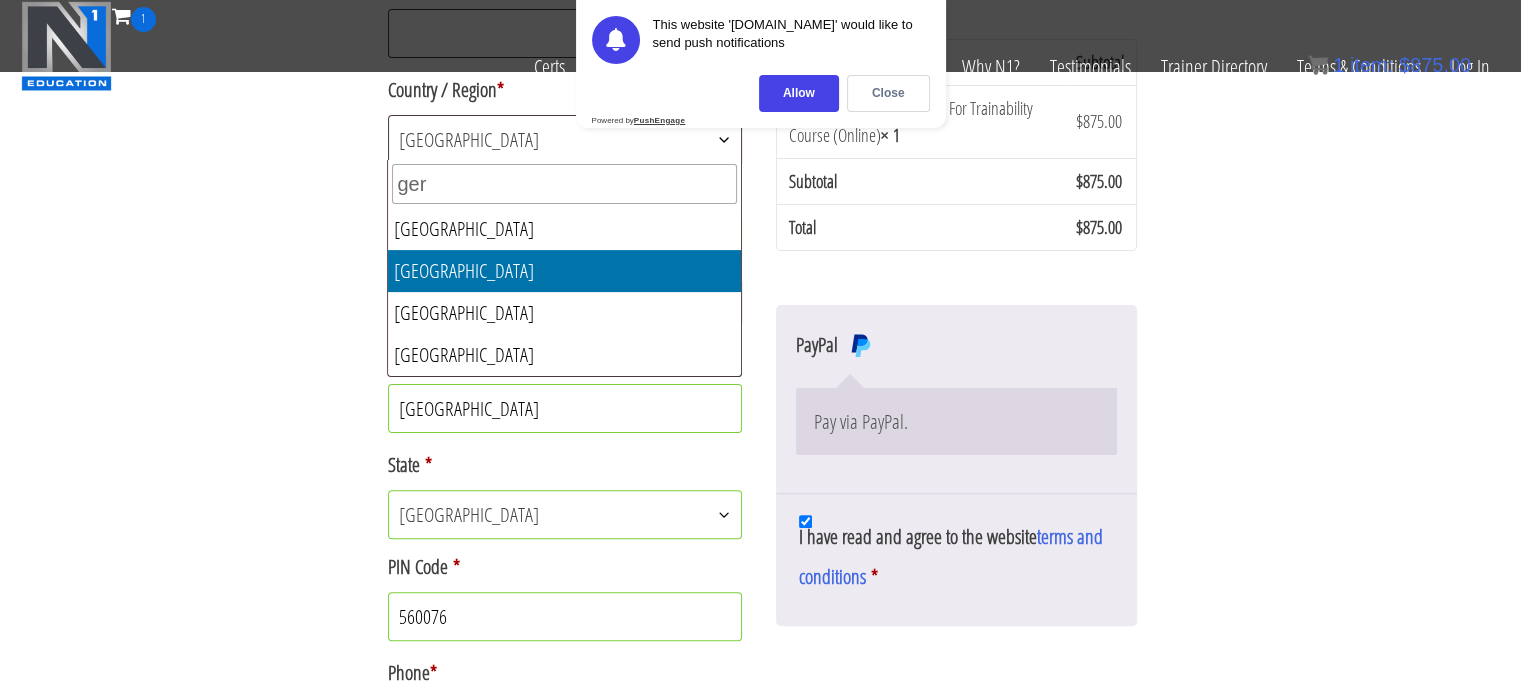 select on "DE" 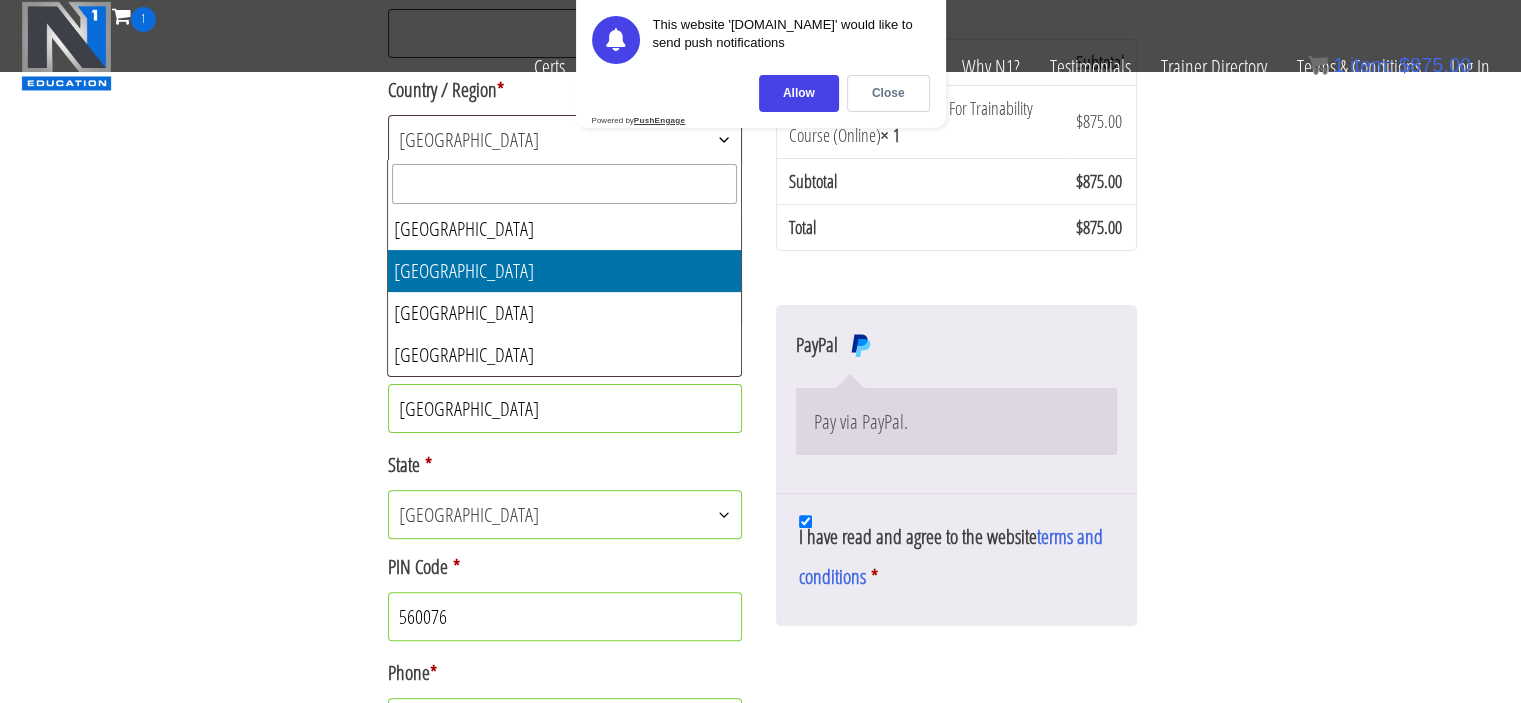 select 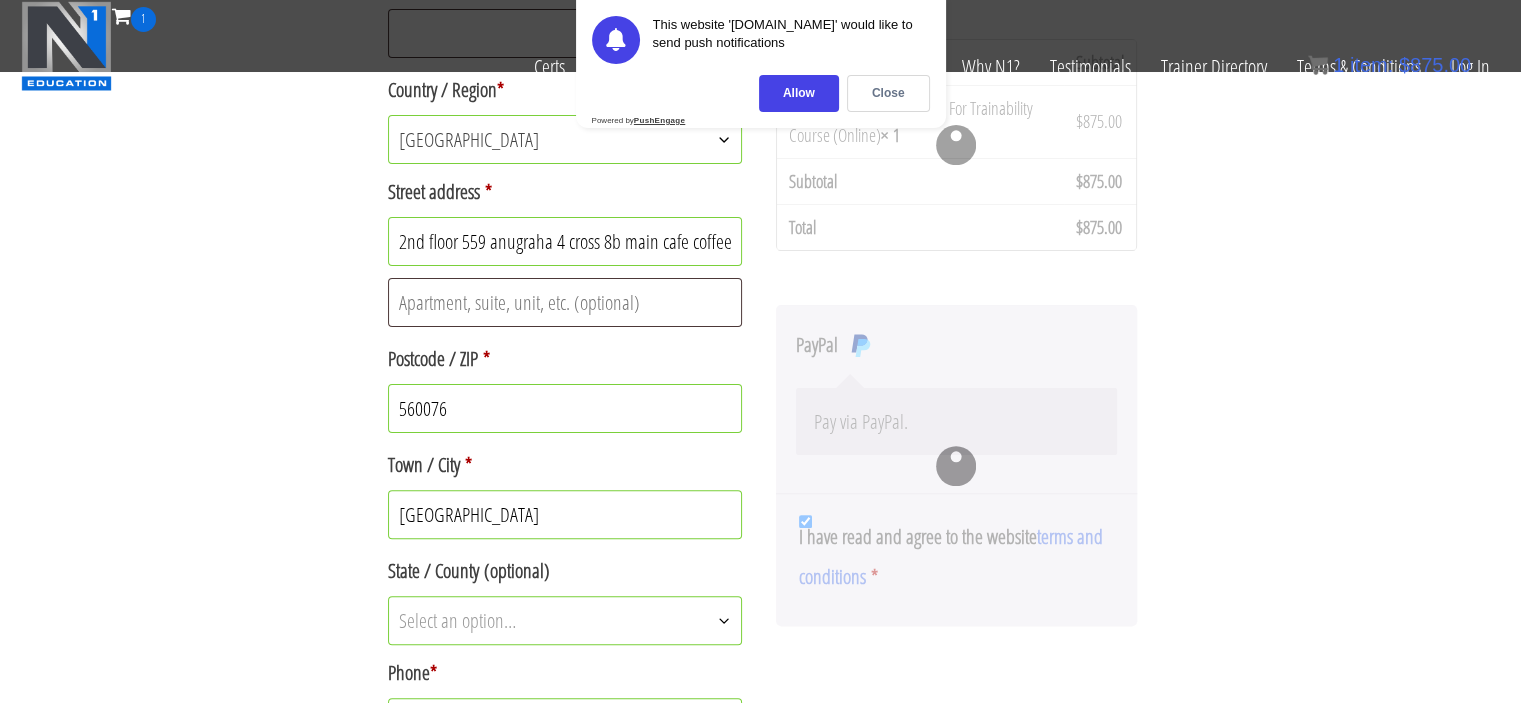 click on "2nd floor 559 anugraha 4 cross 8b main cafe coffee day Vijaya bank layout bilekahali" at bounding box center [565, 241] 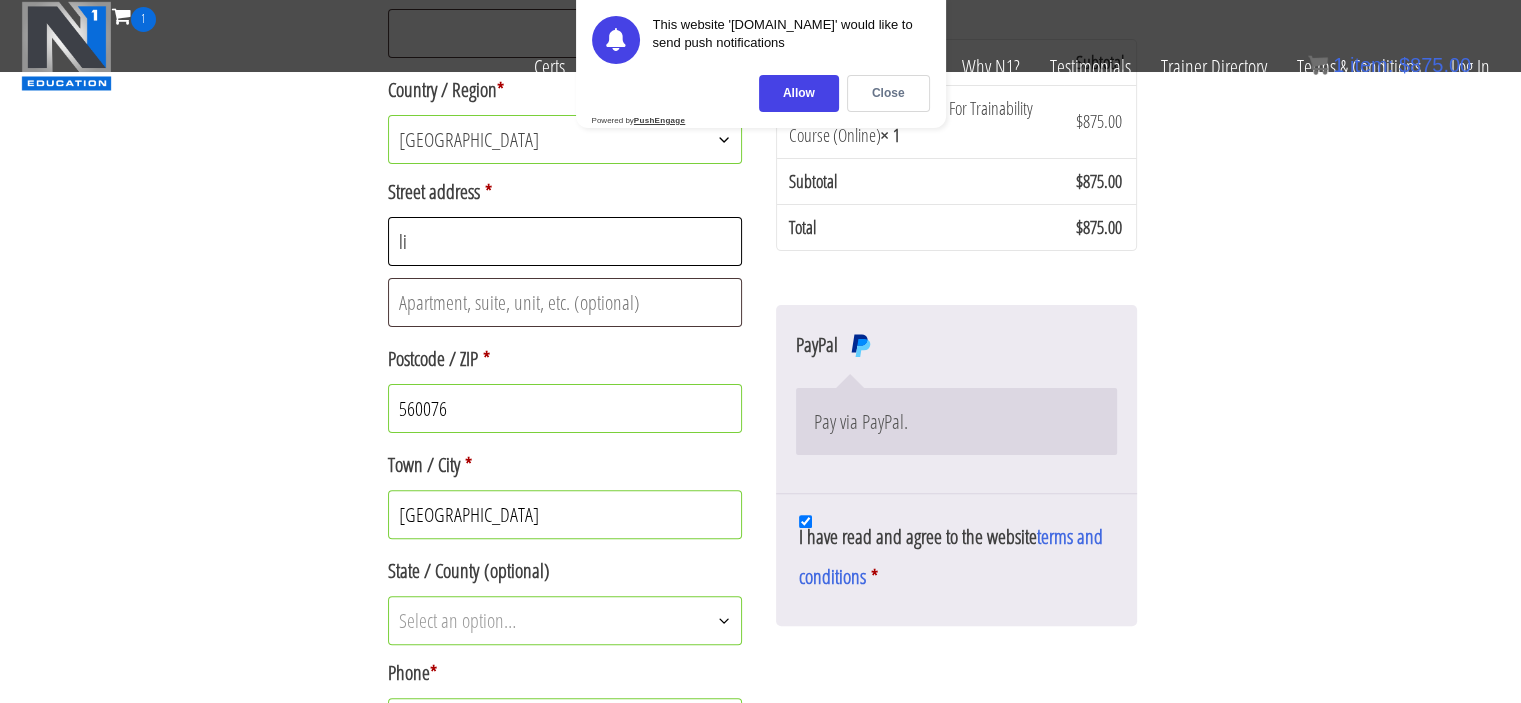 type on "i" 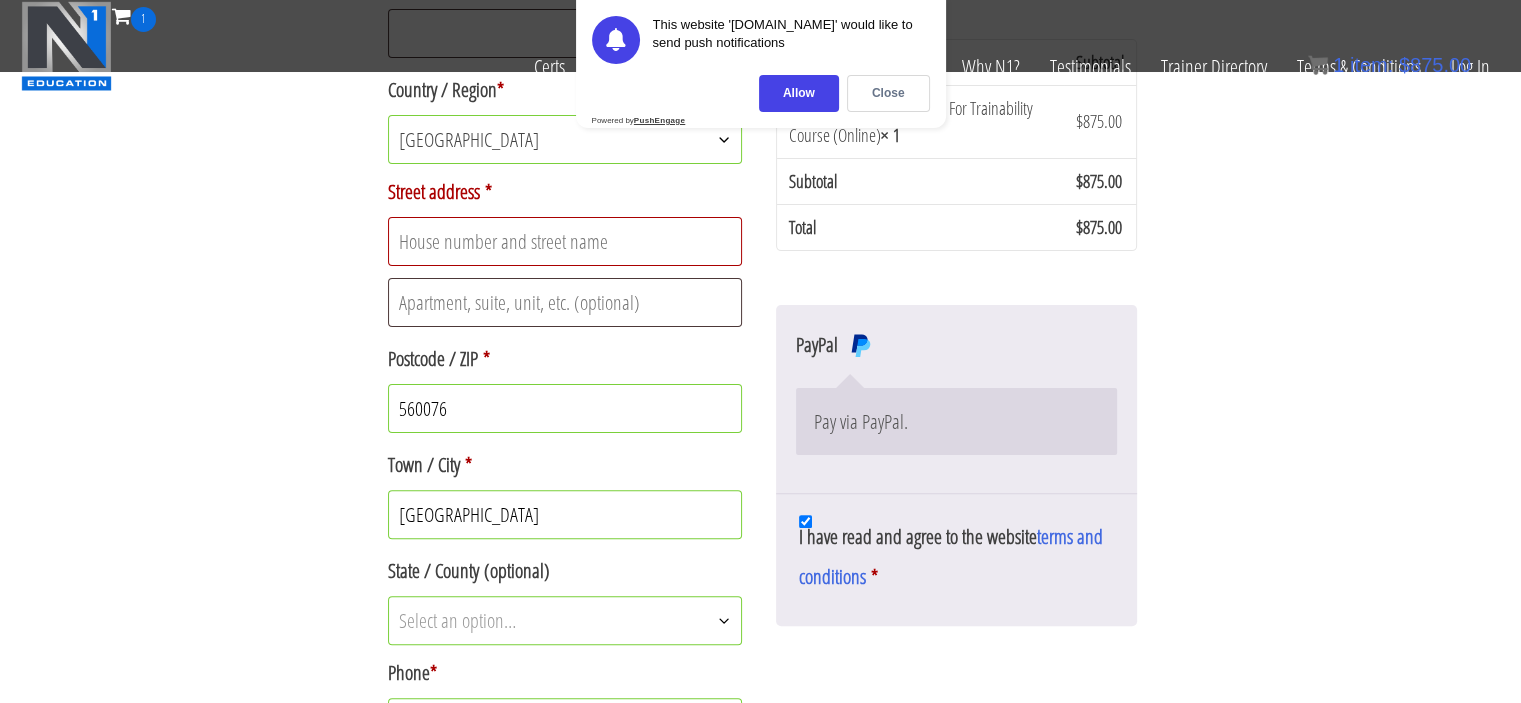 paste on "[STREET_ADDRESS]" 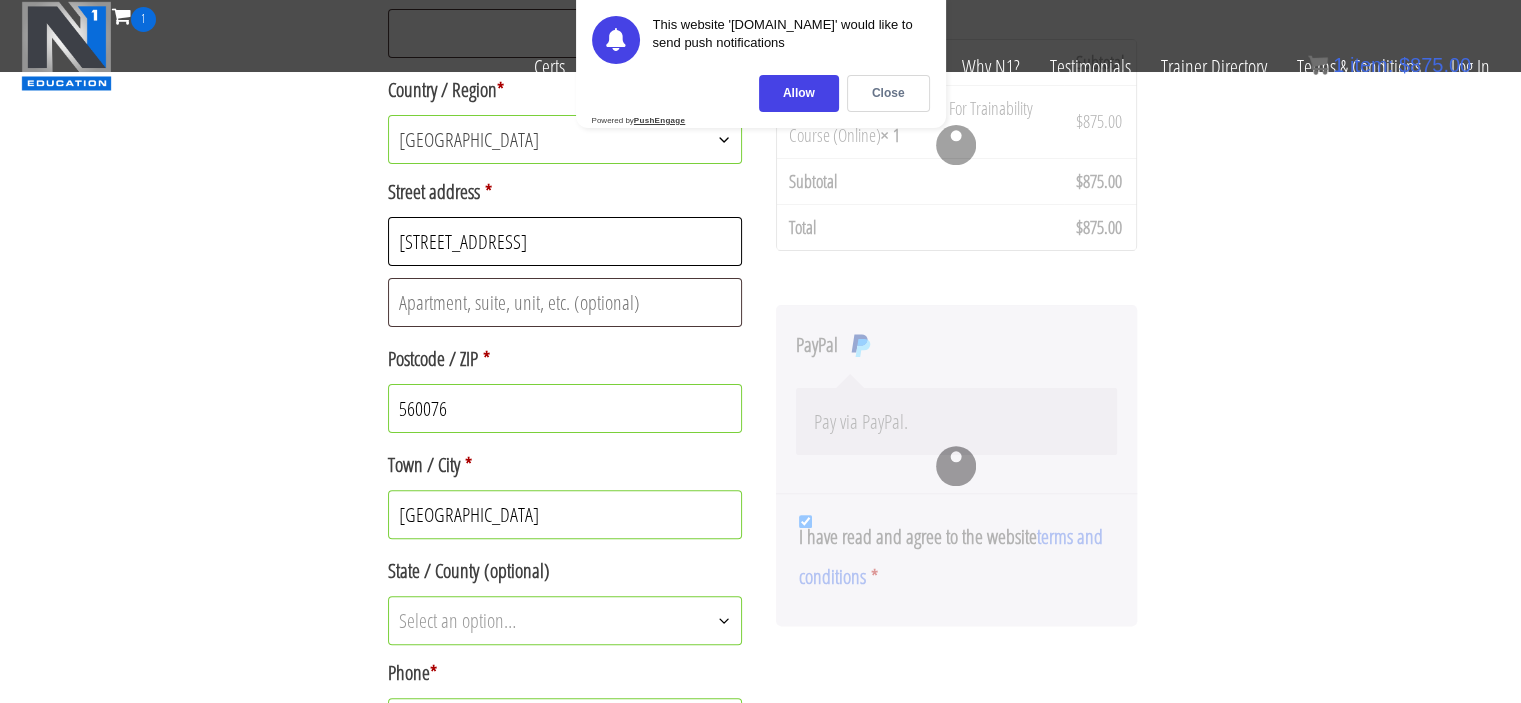 type on "[STREET_ADDRESS]" 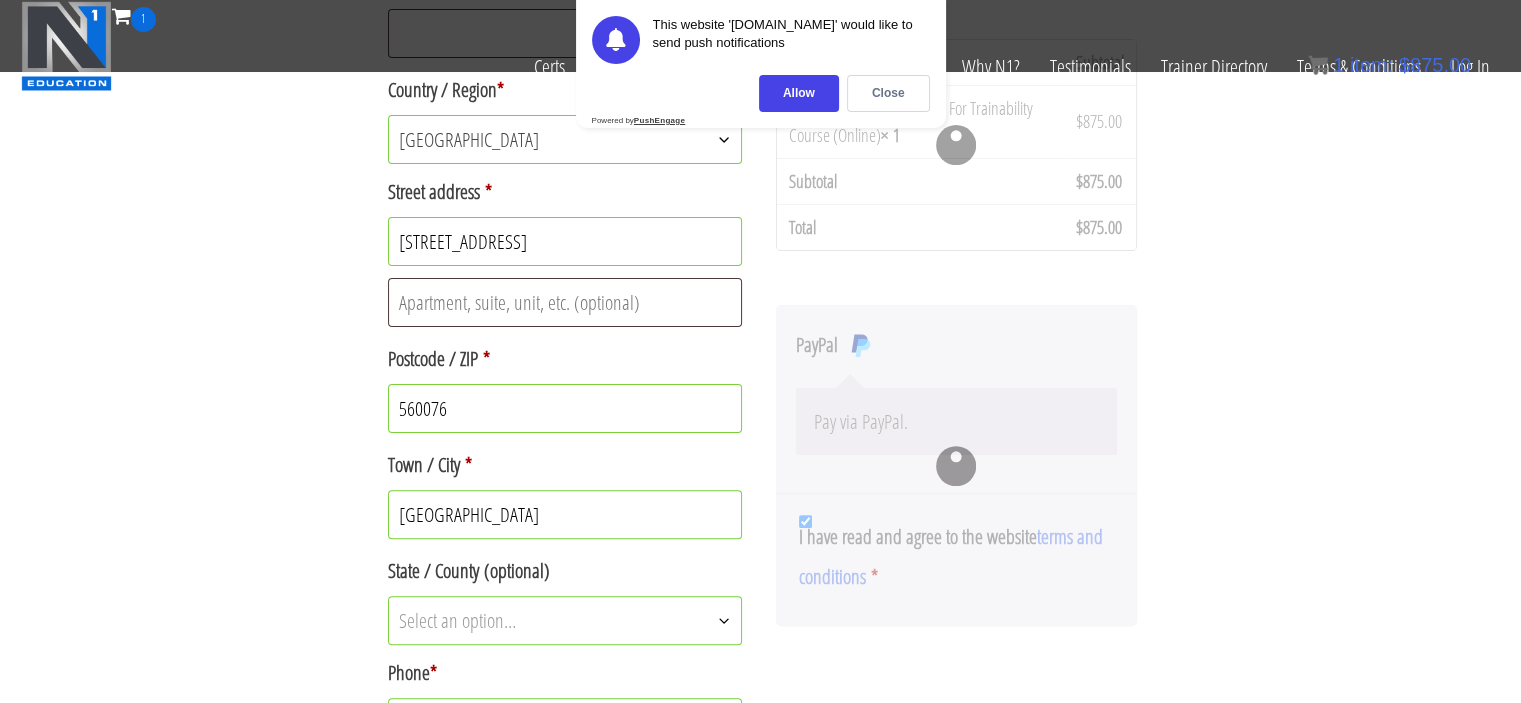 click on "560076" at bounding box center (565, 408) 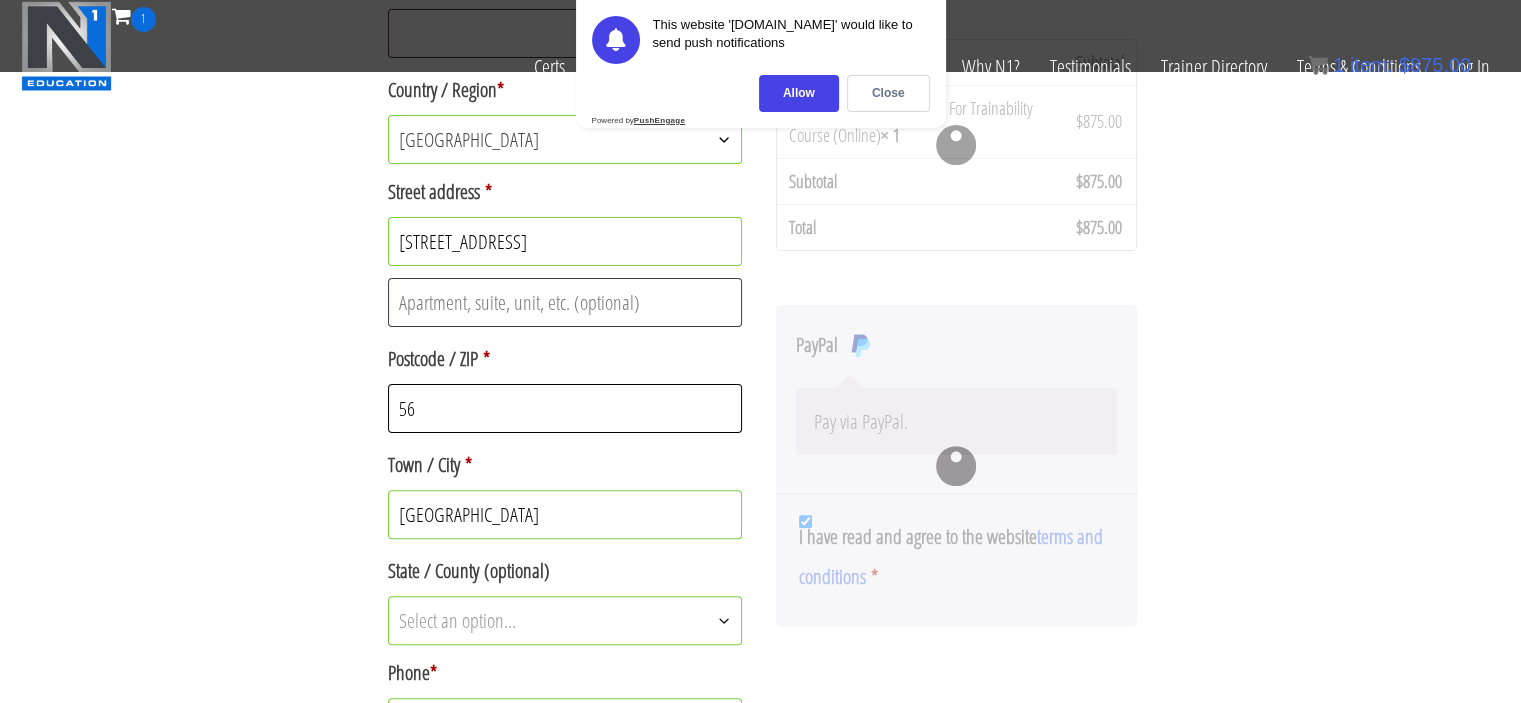 type on "5" 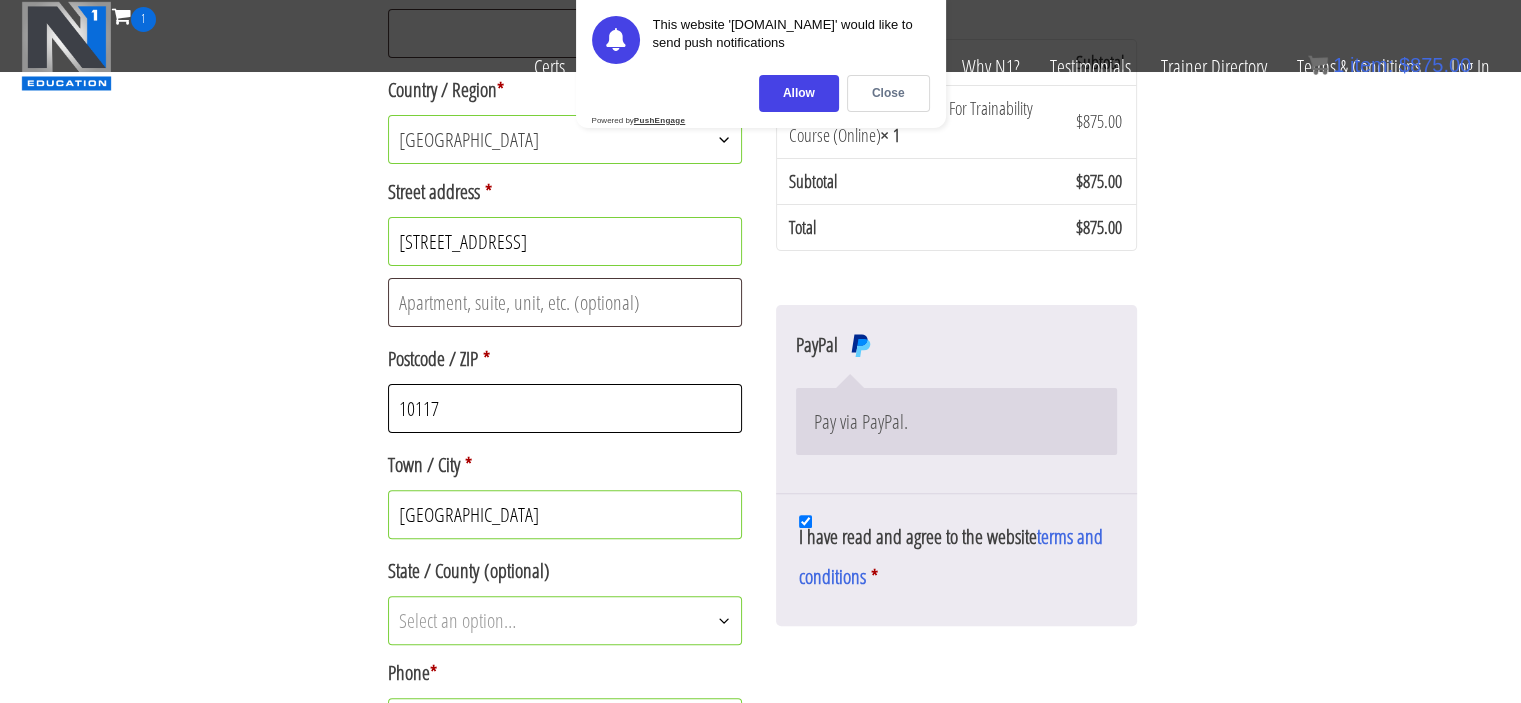 type on "10117" 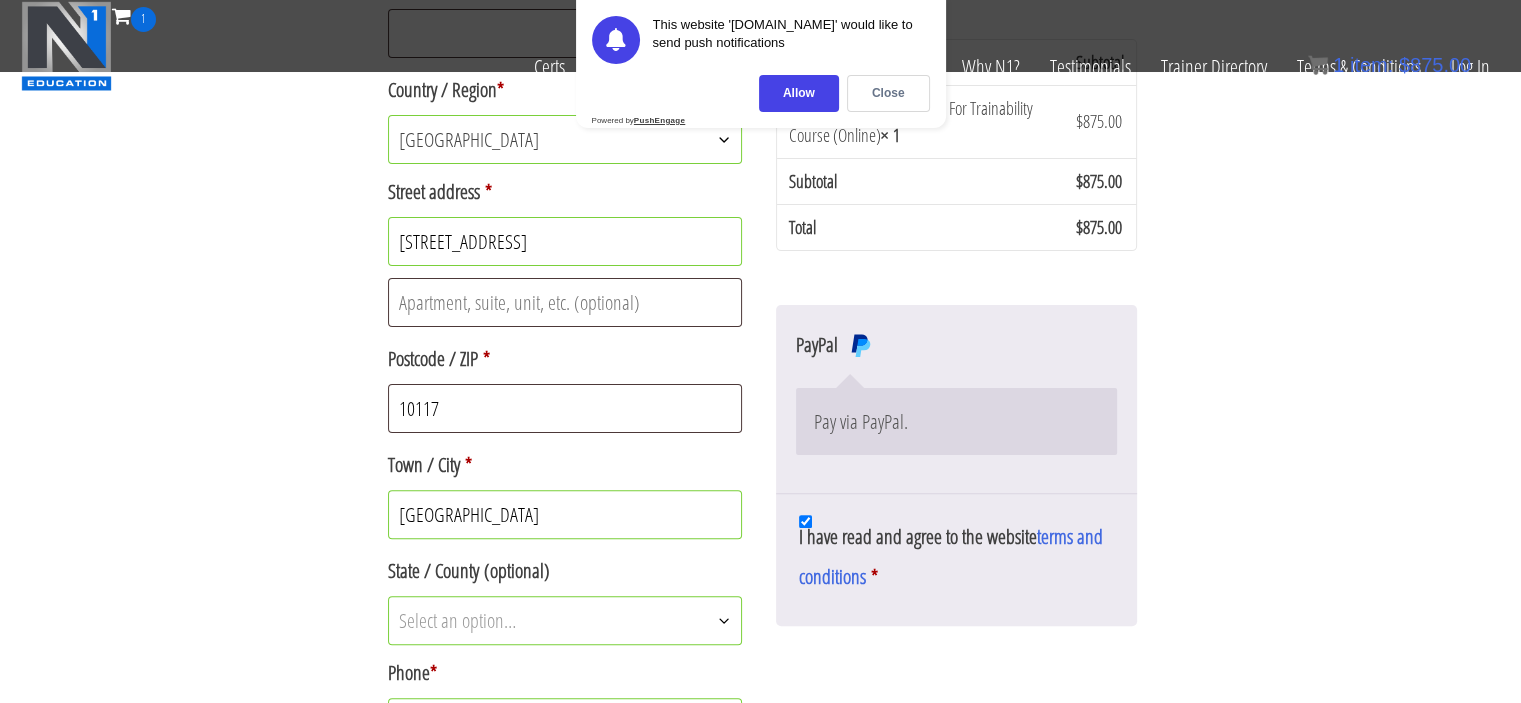click on "Bangalore" at bounding box center (565, 514) 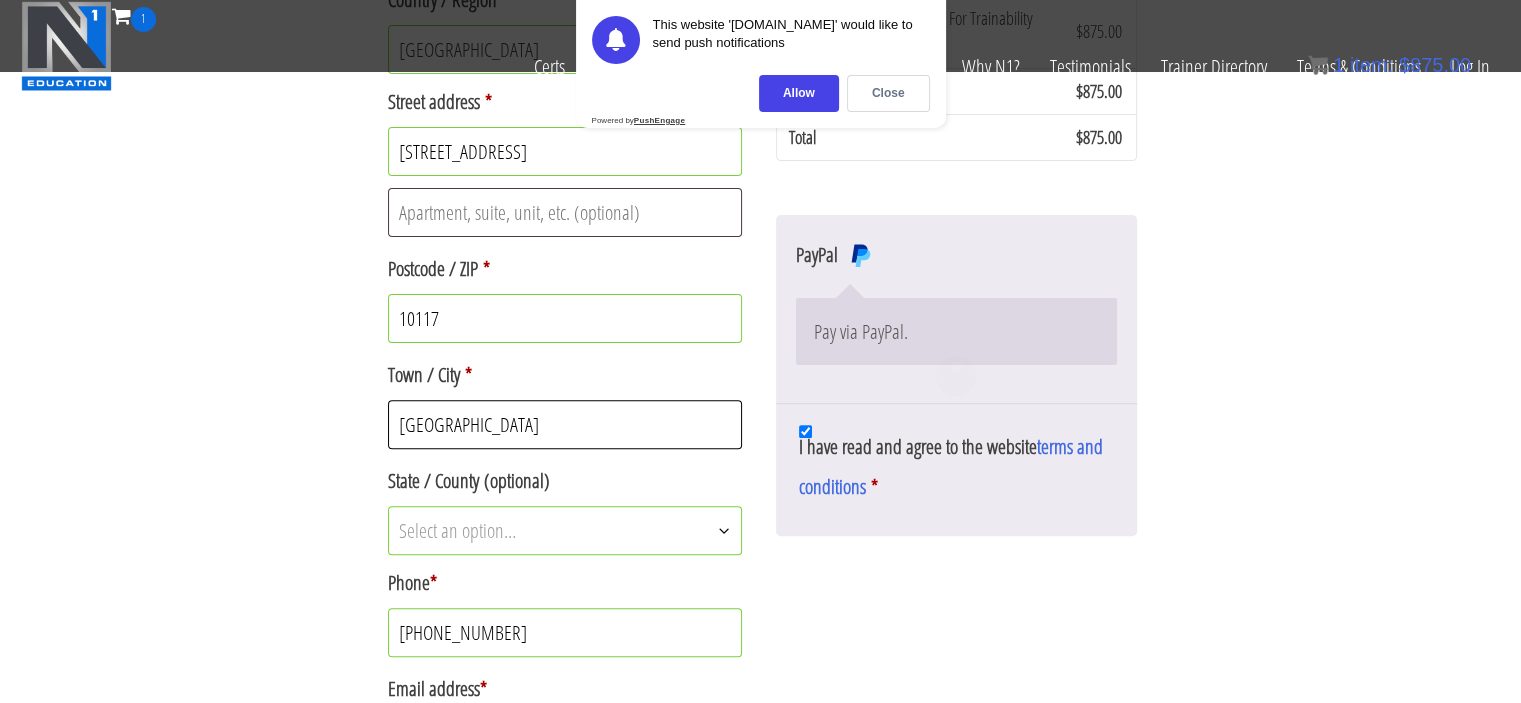 scroll, scrollTop: 567, scrollLeft: 0, axis: vertical 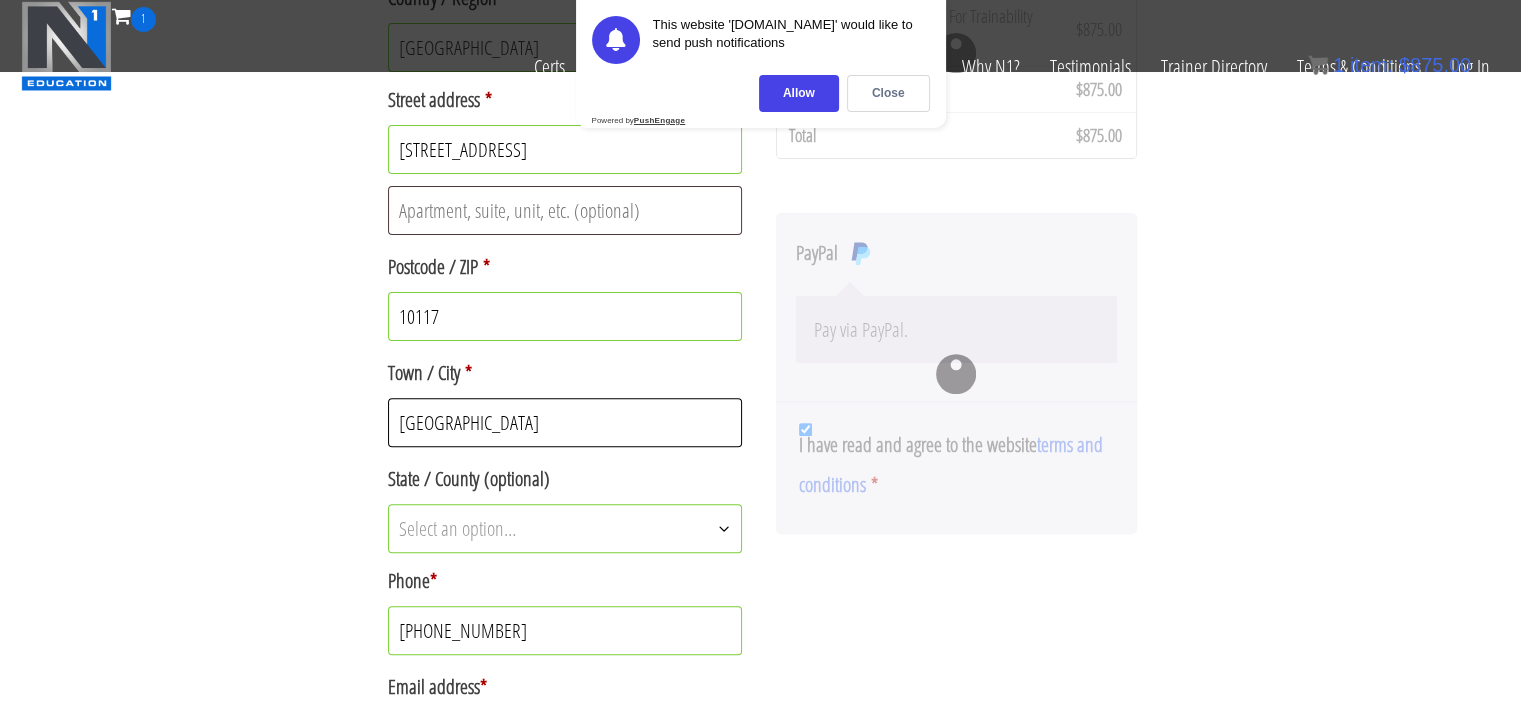 type on "Berlin" 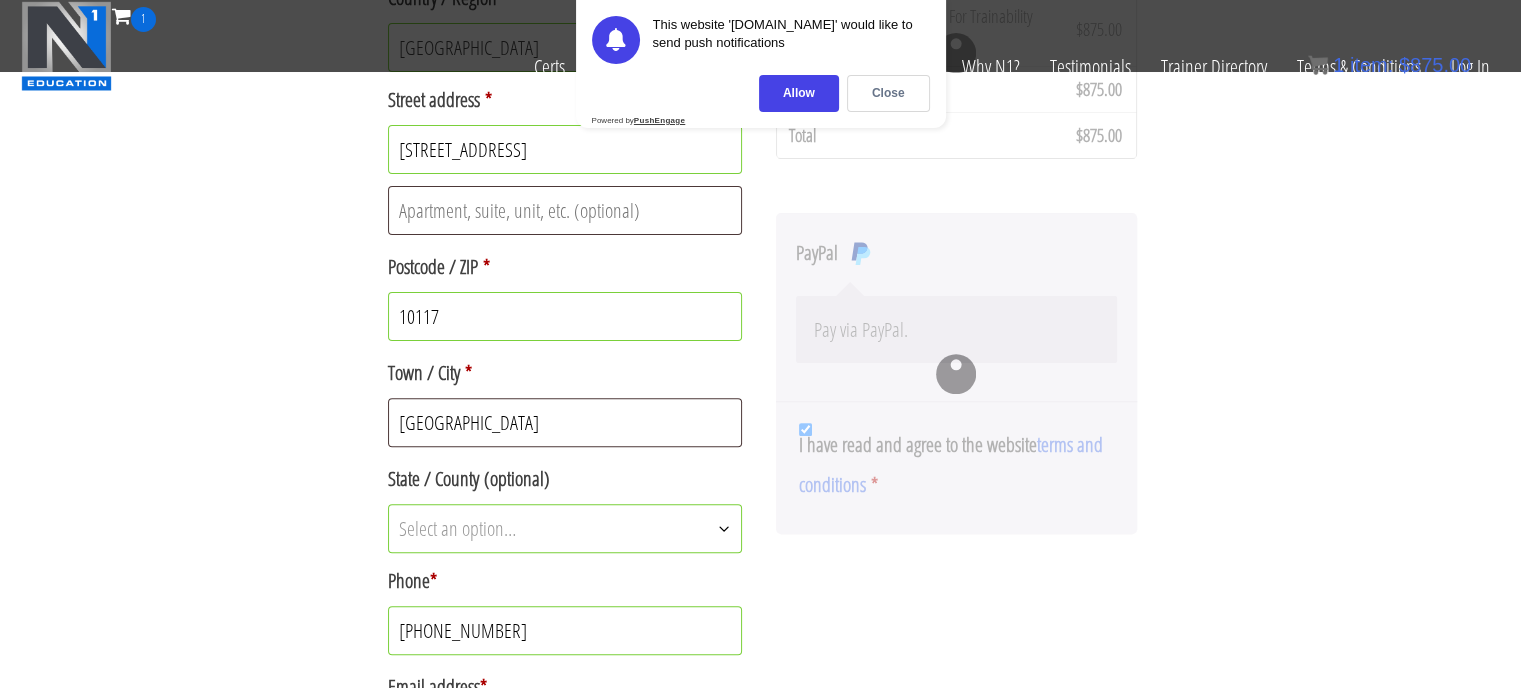 click on "Select an option…" at bounding box center (457, 528) 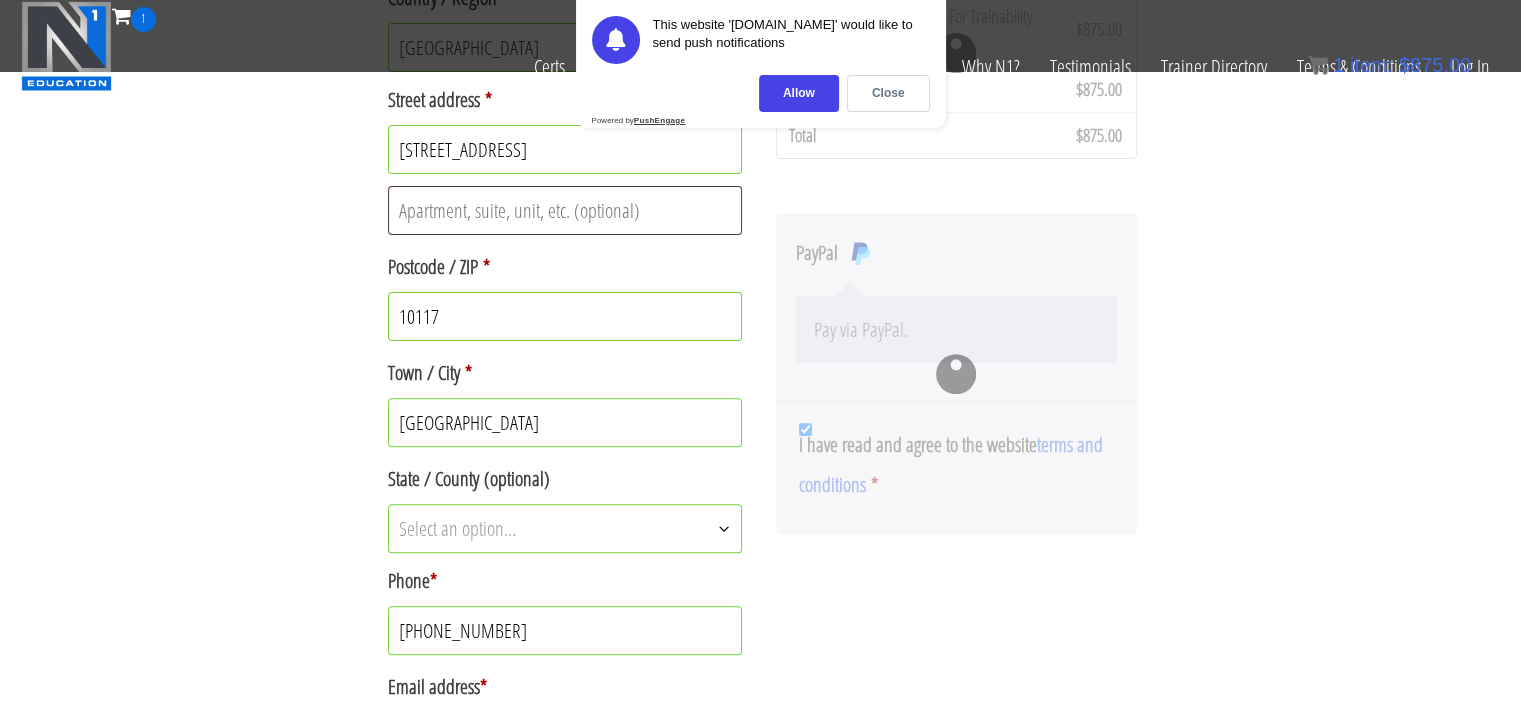 click on "Select an option…" at bounding box center (457, 528) 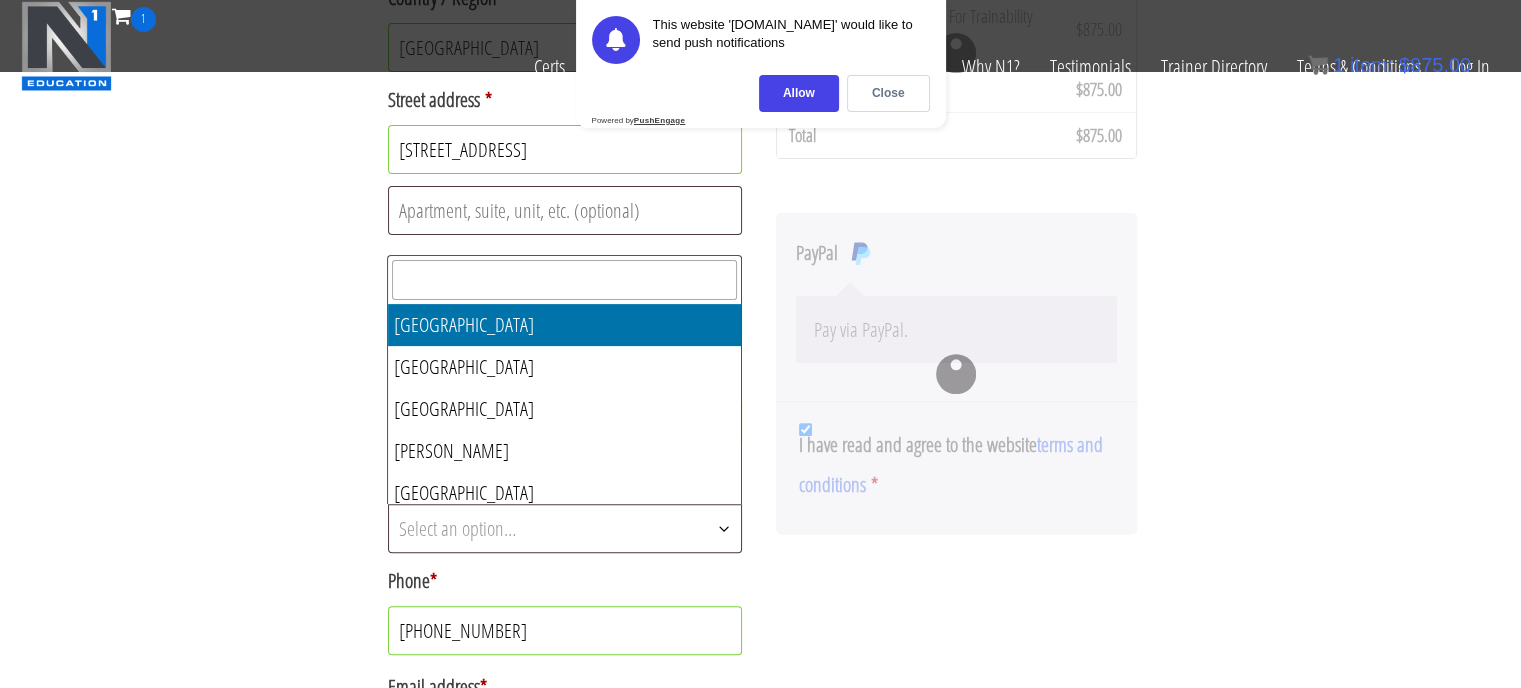 click on "Select an option…" at bounding box center [457, 528] 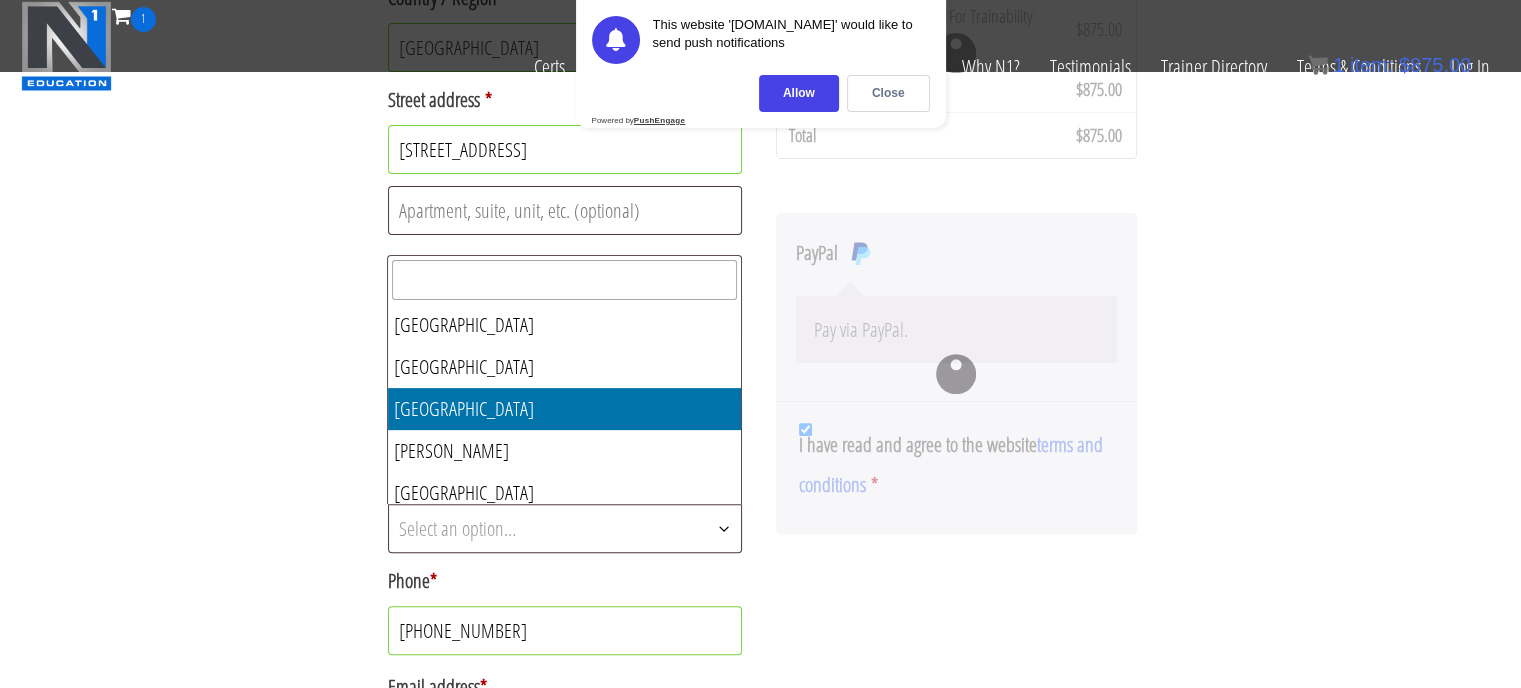 select on "DE-BE" 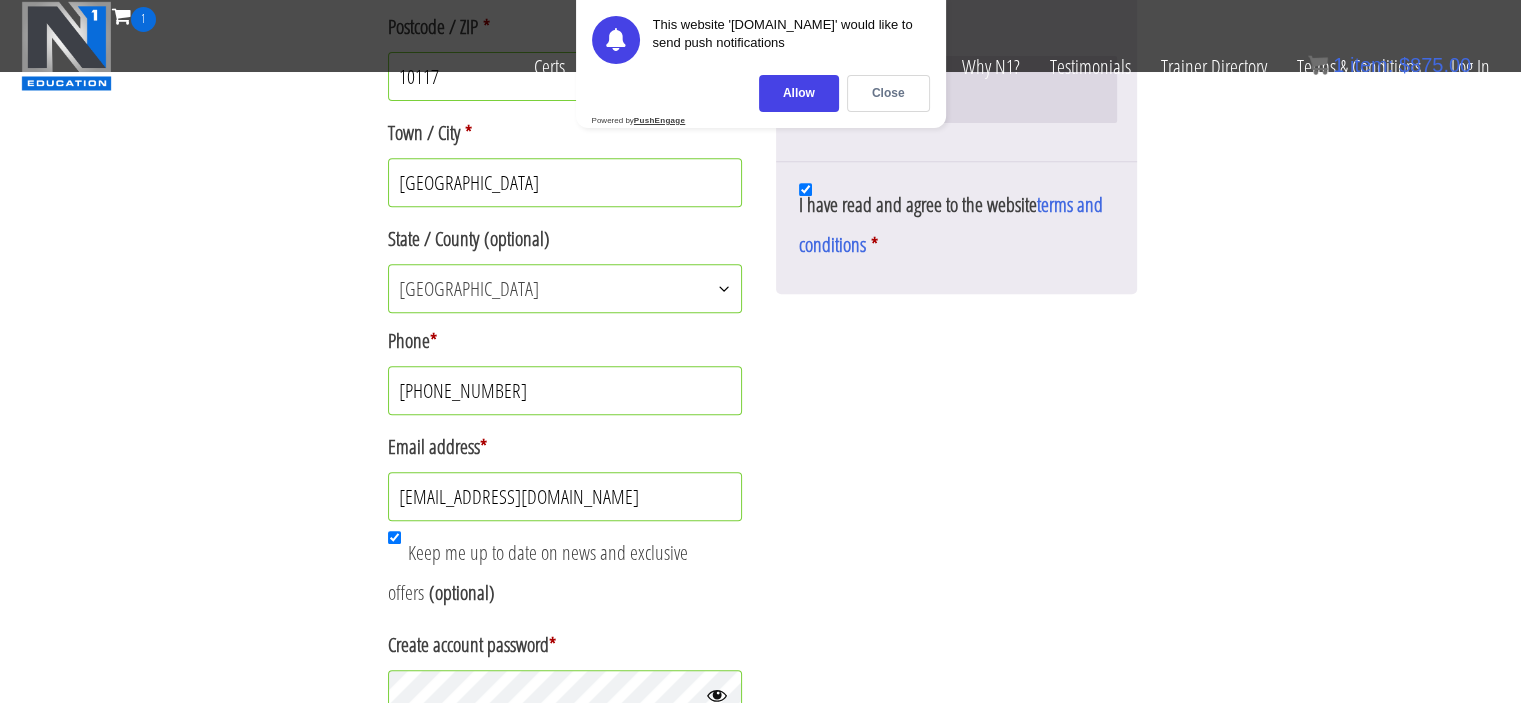 scroll, scrollTop: 824, scrollLeft: 0, axis: vertical 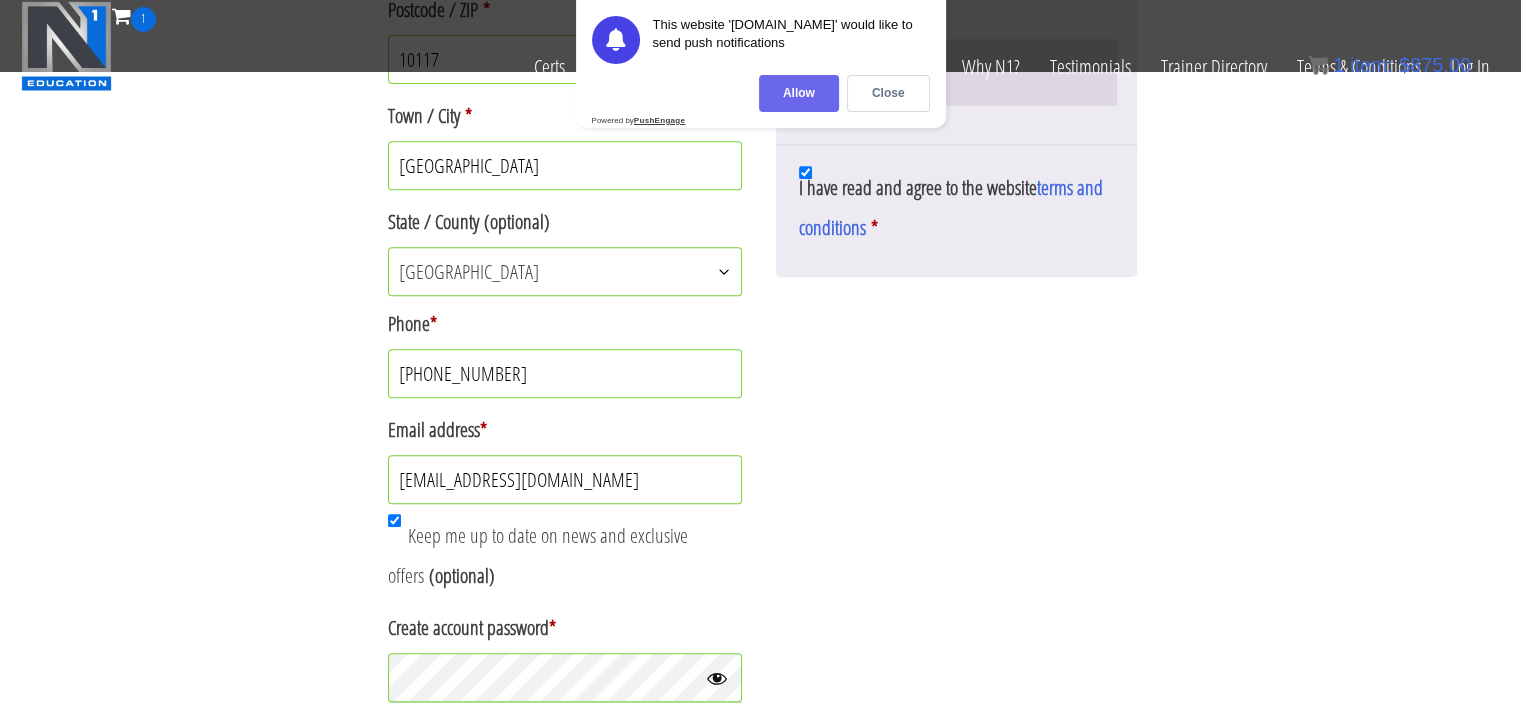 click on "Allow" at bounding box center [799, 93] 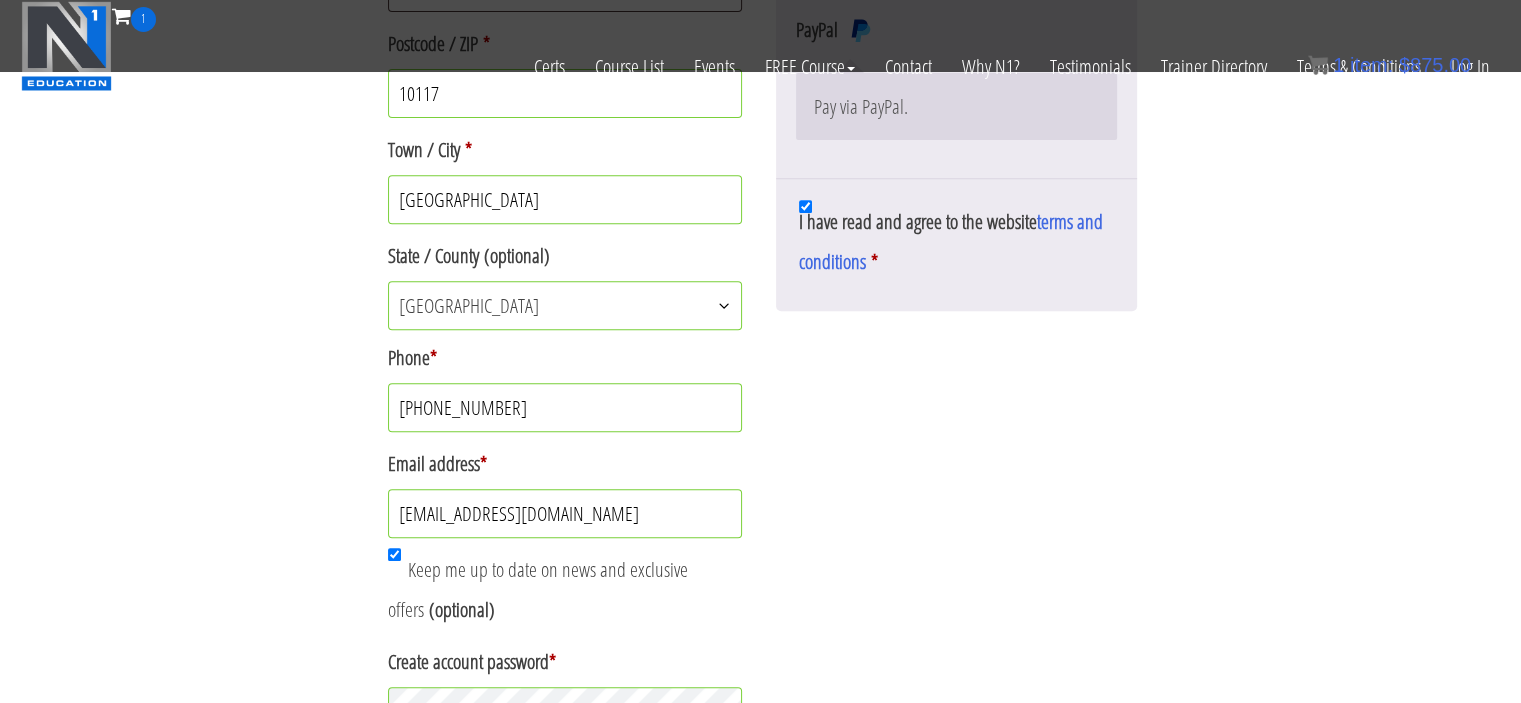scroll, scrollTop: 792, scrollLeft: 0, axis: vertical 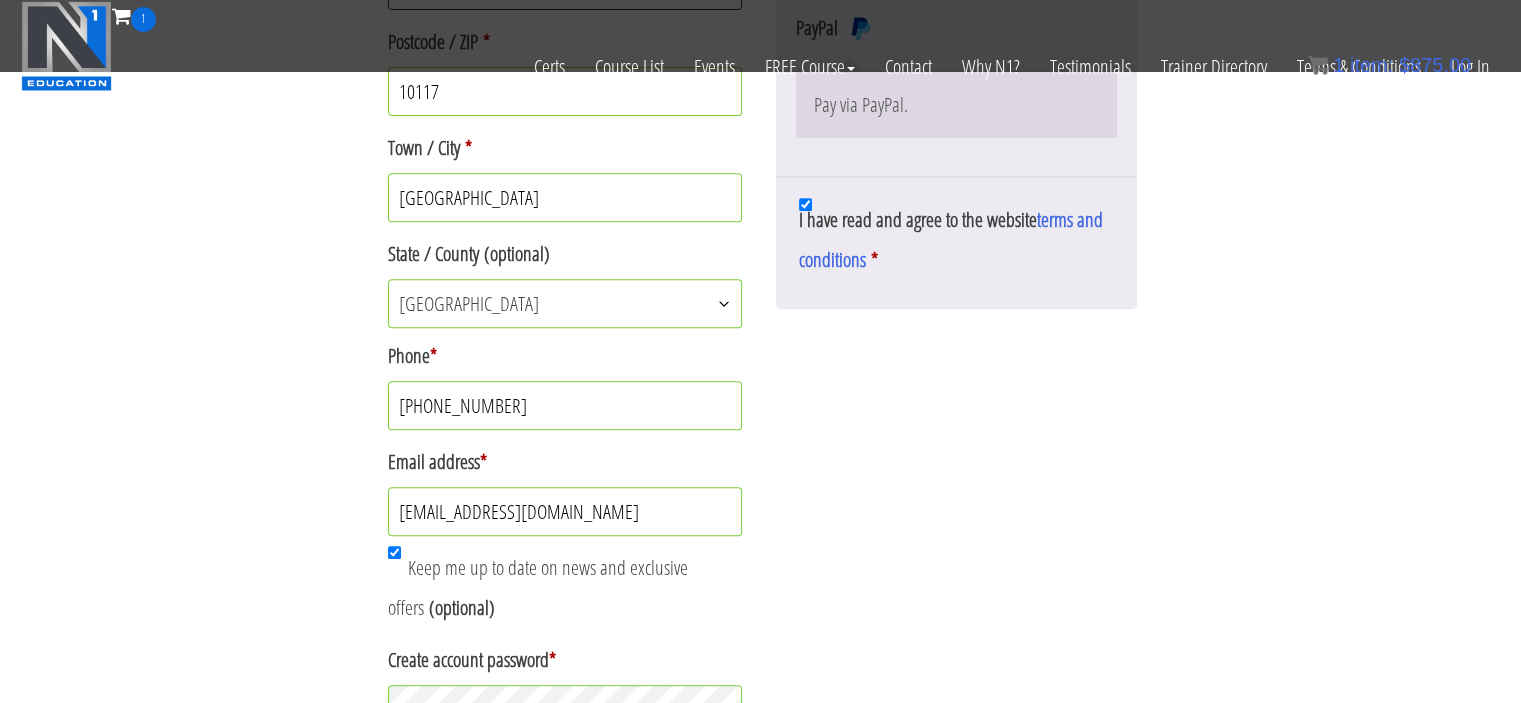 click on "+917905550781" at bounding box center [565, 405] 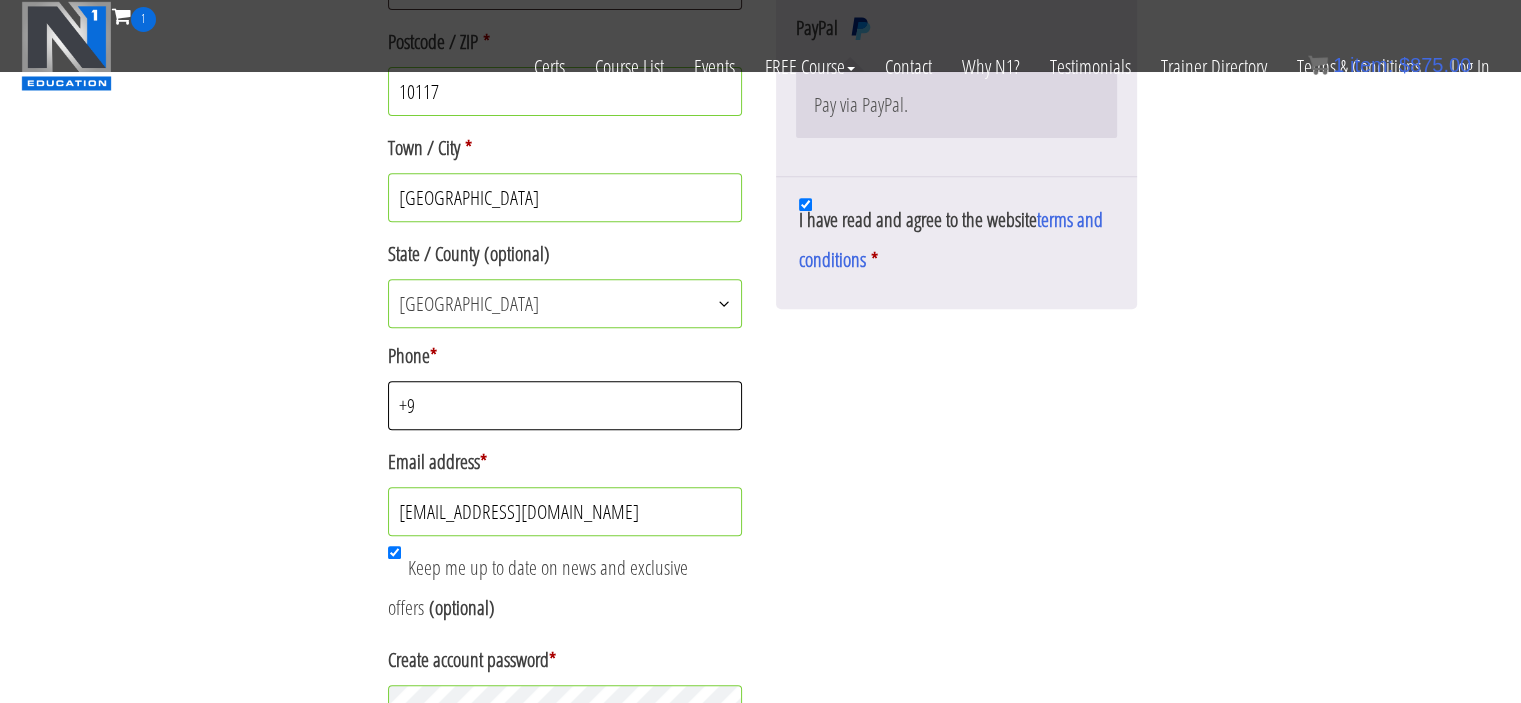type on "+" 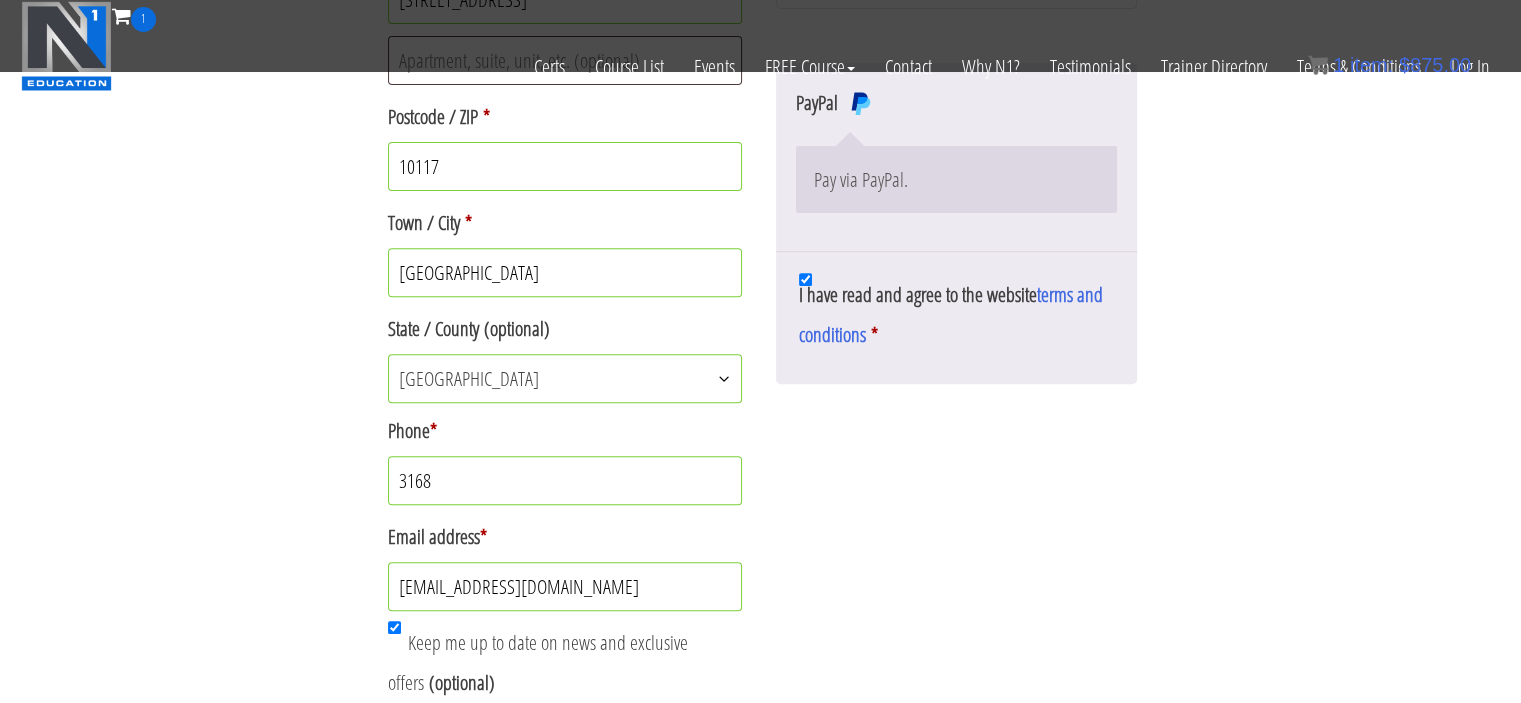 scroll, scrollTop: 793, scrollLeft: 0, axis: vertical 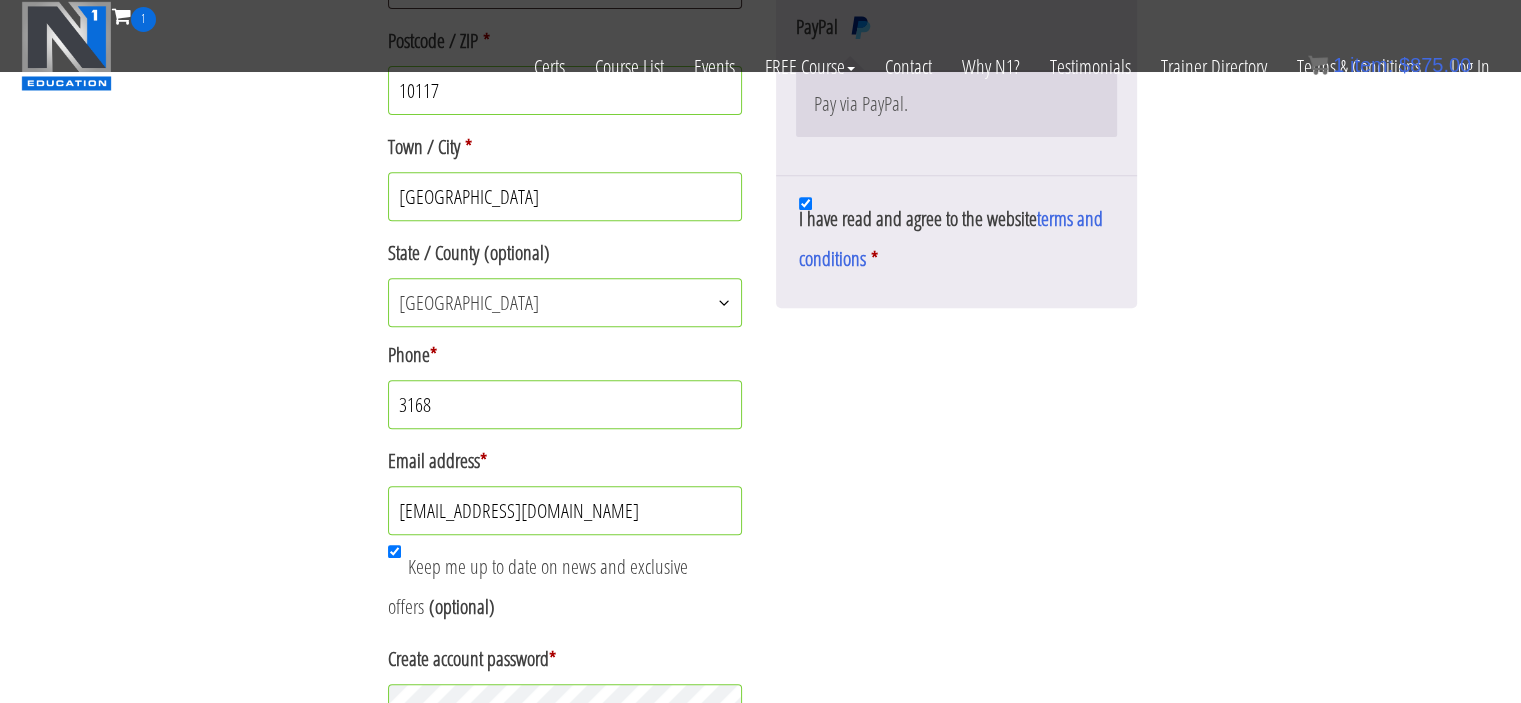 click on "3168" at bounding box center [565, 404] 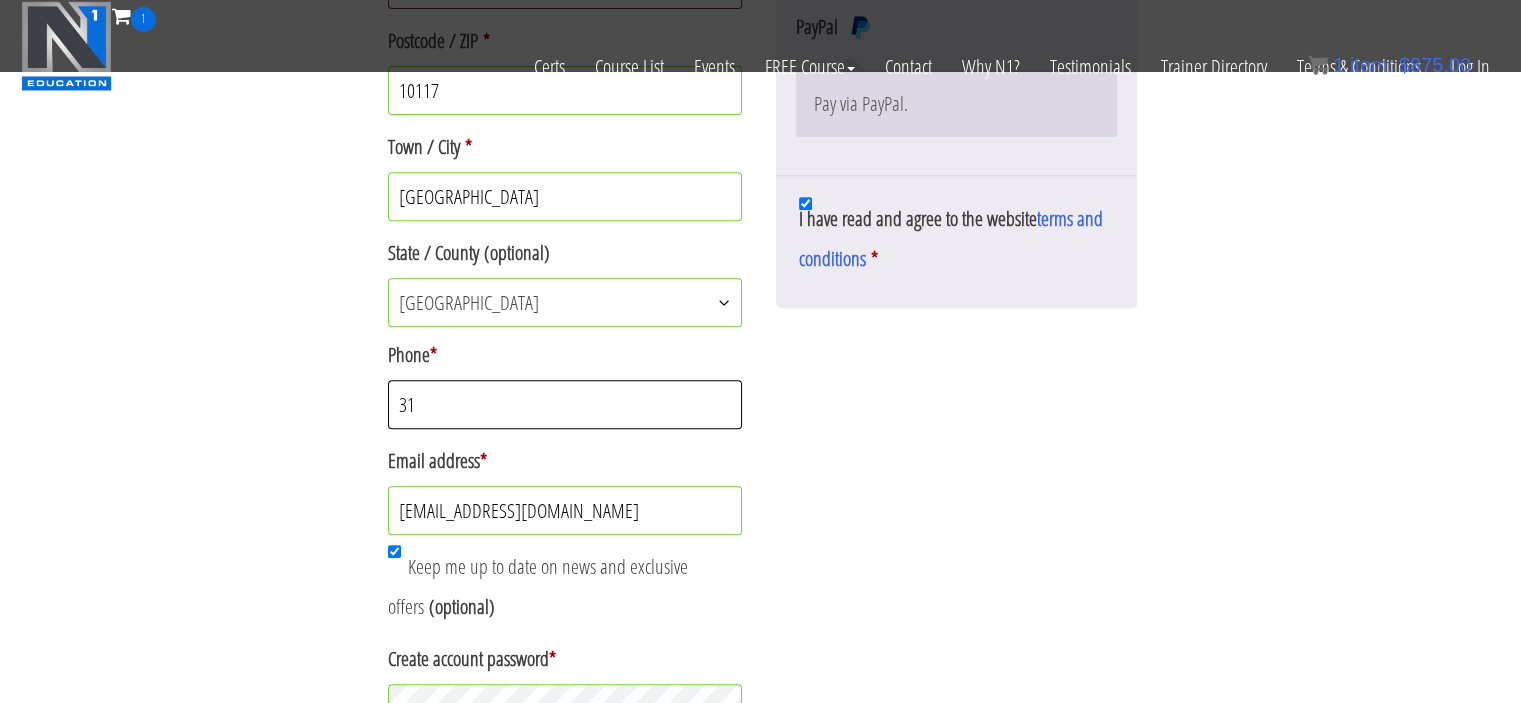 type on "3" 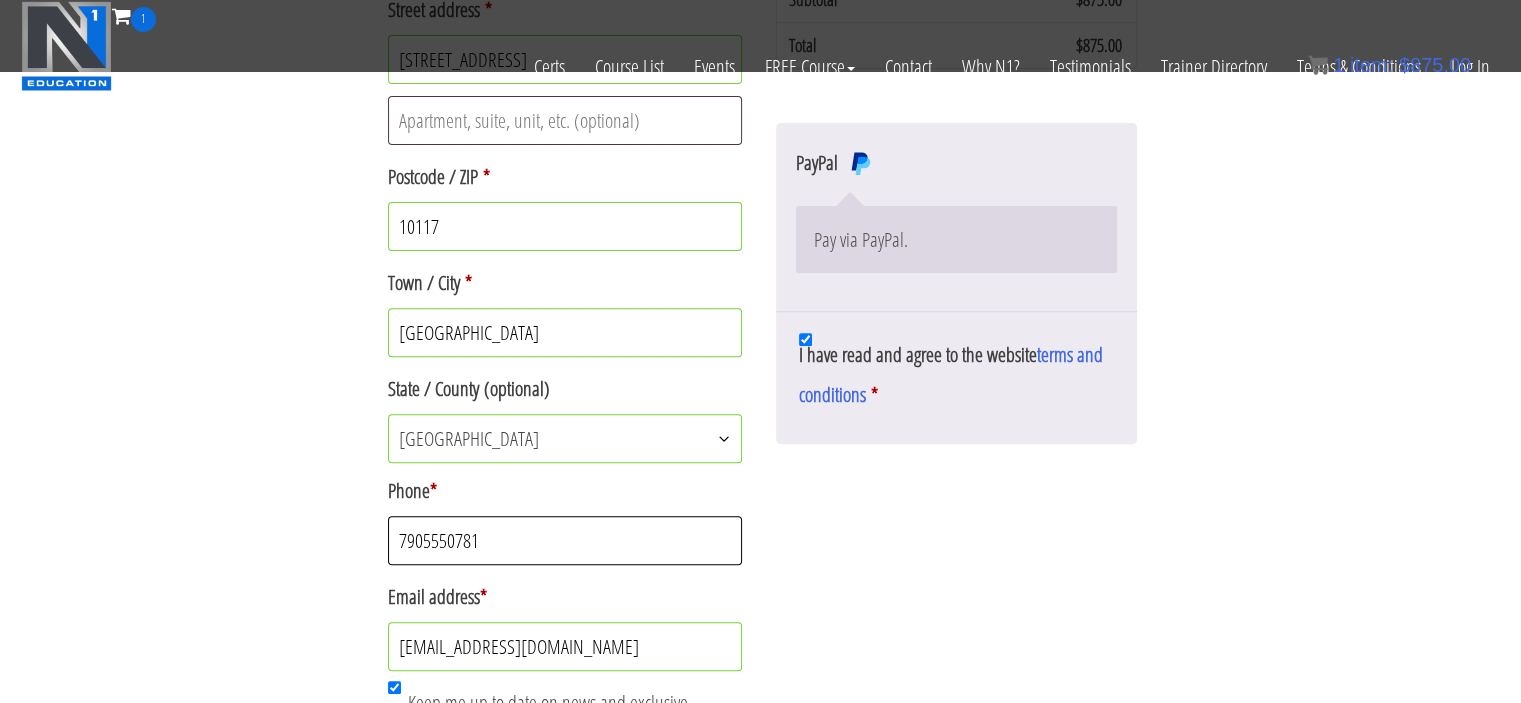 scroll, scrollTop: 790, scrollLeft: 0, axis: vertical 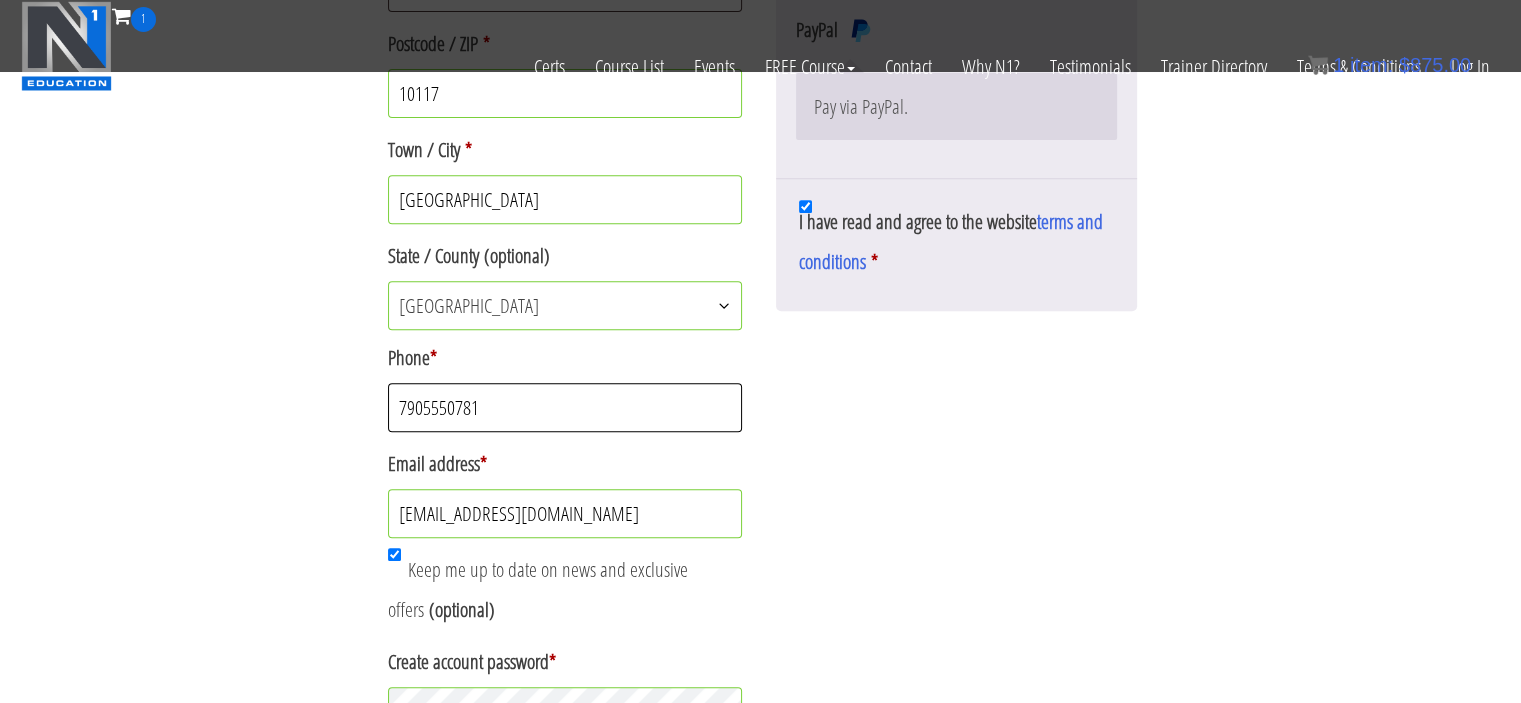 type on "7905550781" 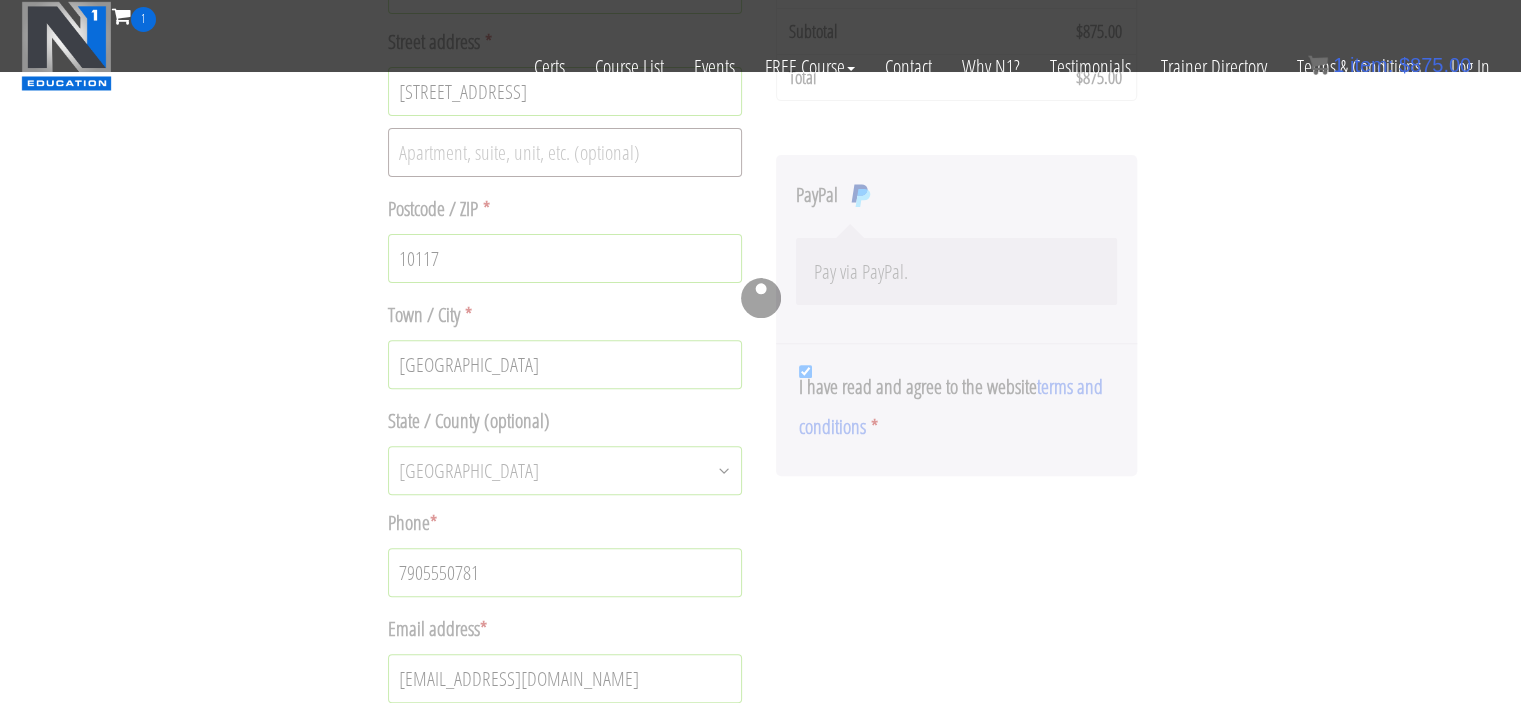 scroll, scrollTop: 617, scrollLeft: 0, axis: vertical 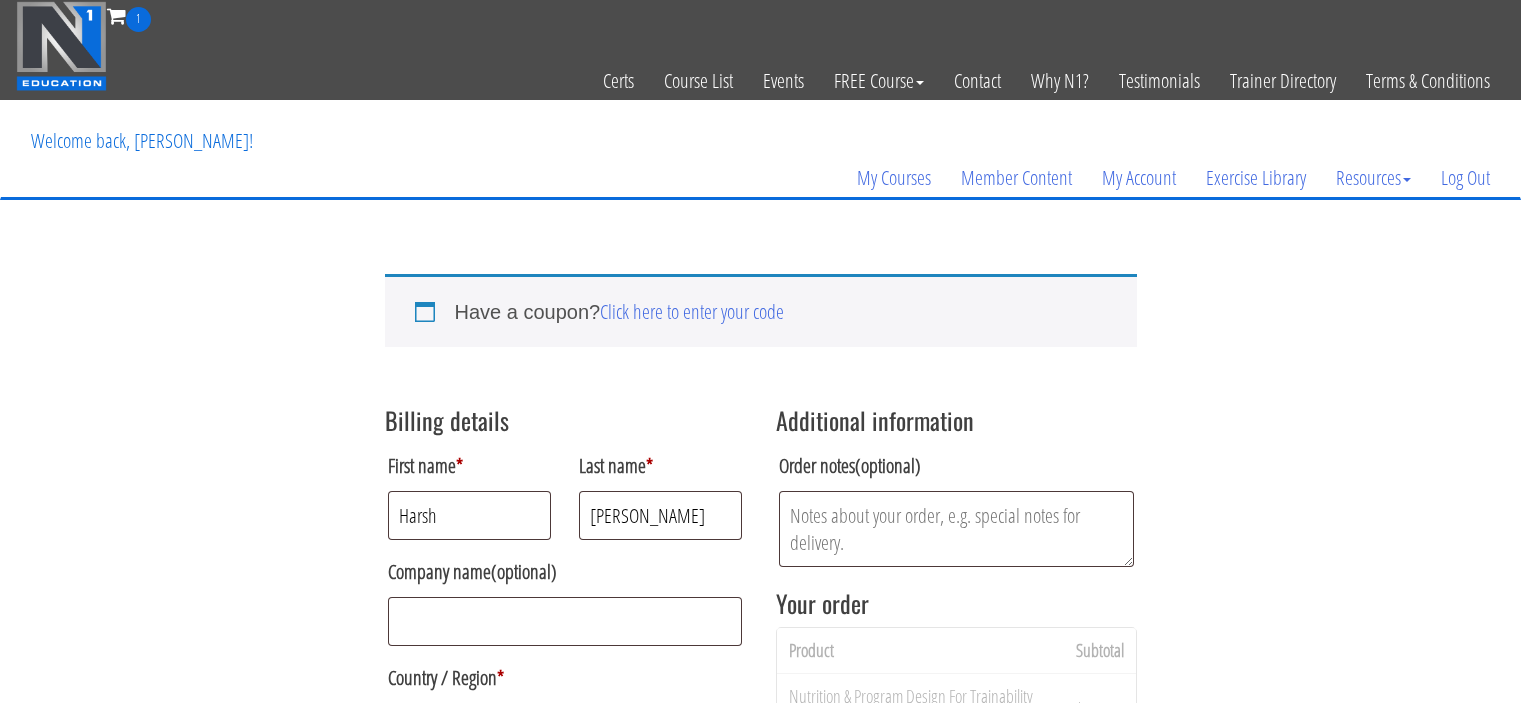select on "DE-BE" 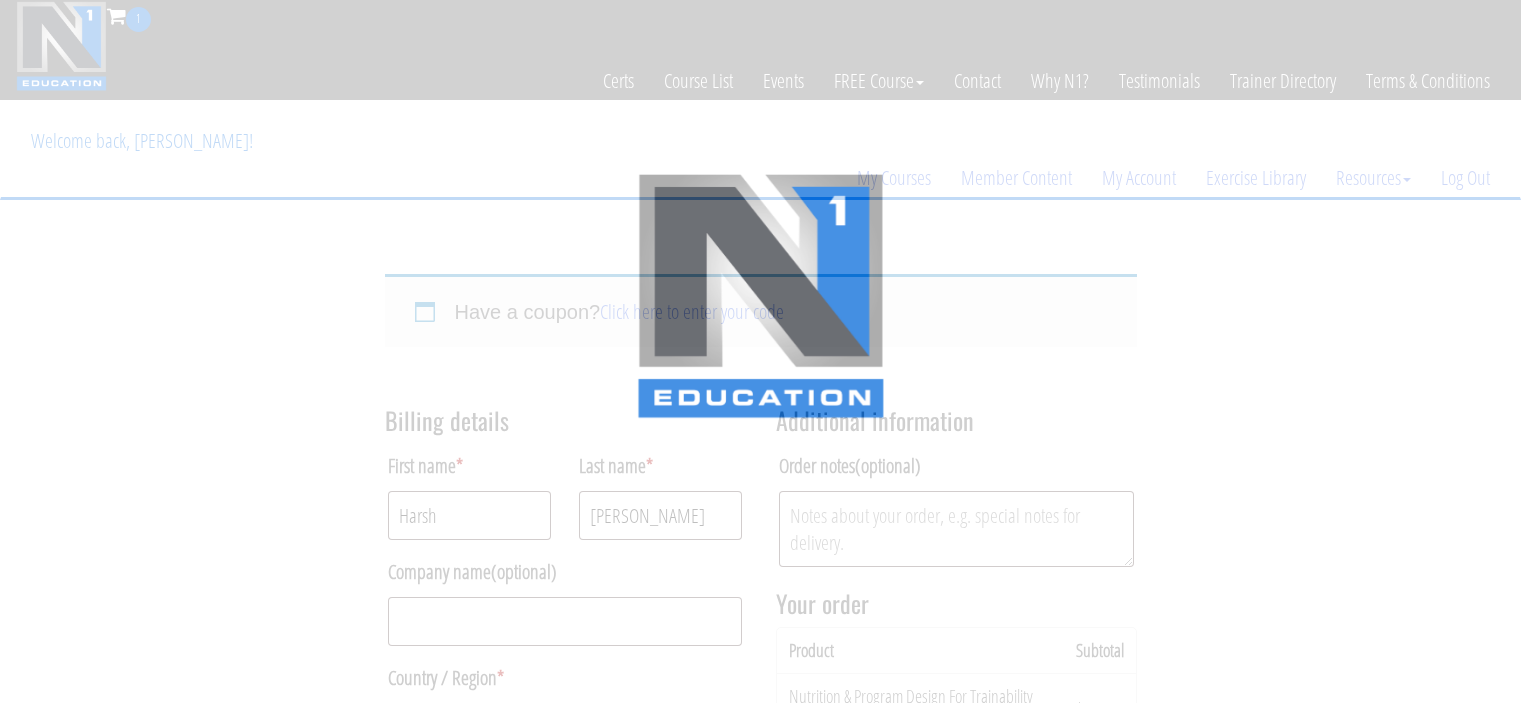 select on "DE-BE" 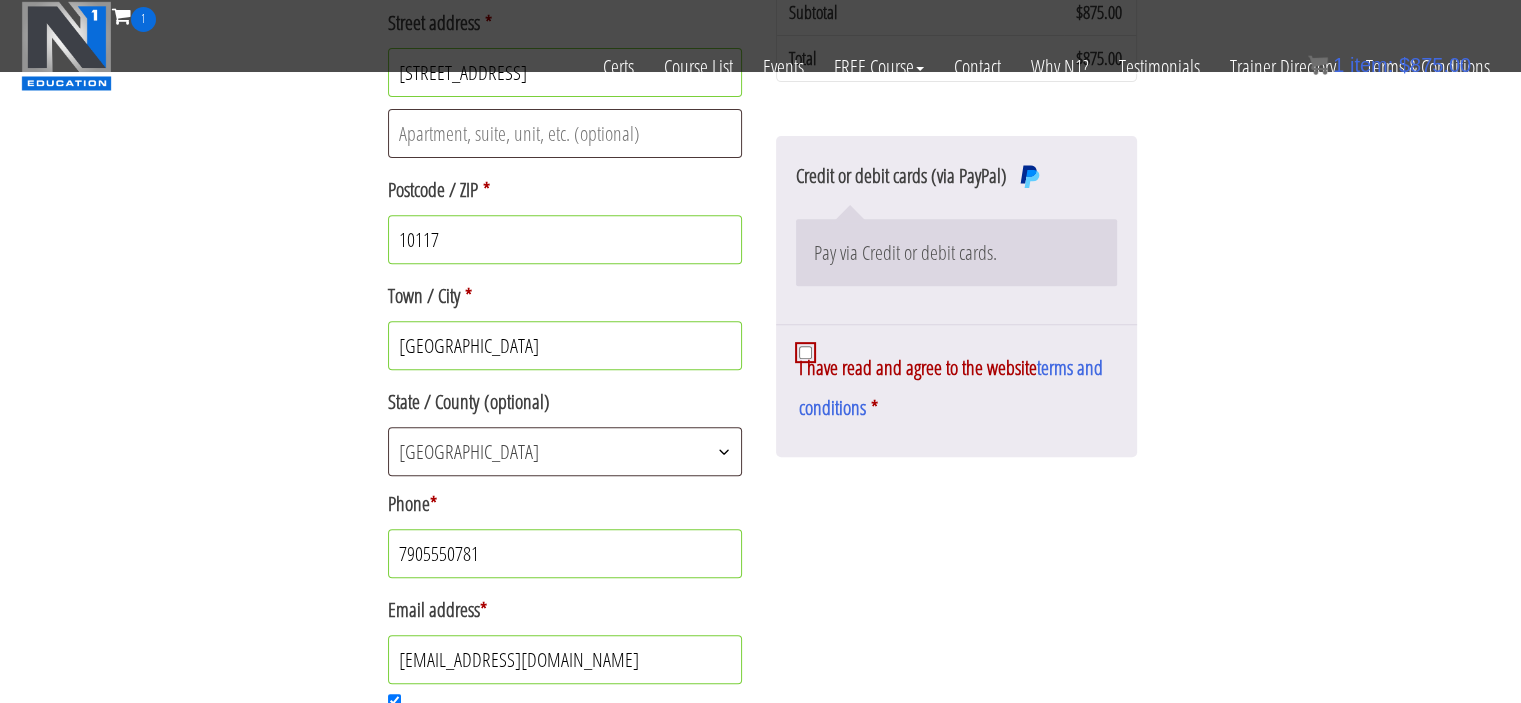 scroll, scrollTop: 746, scrollLeft: 0, axis: vertical 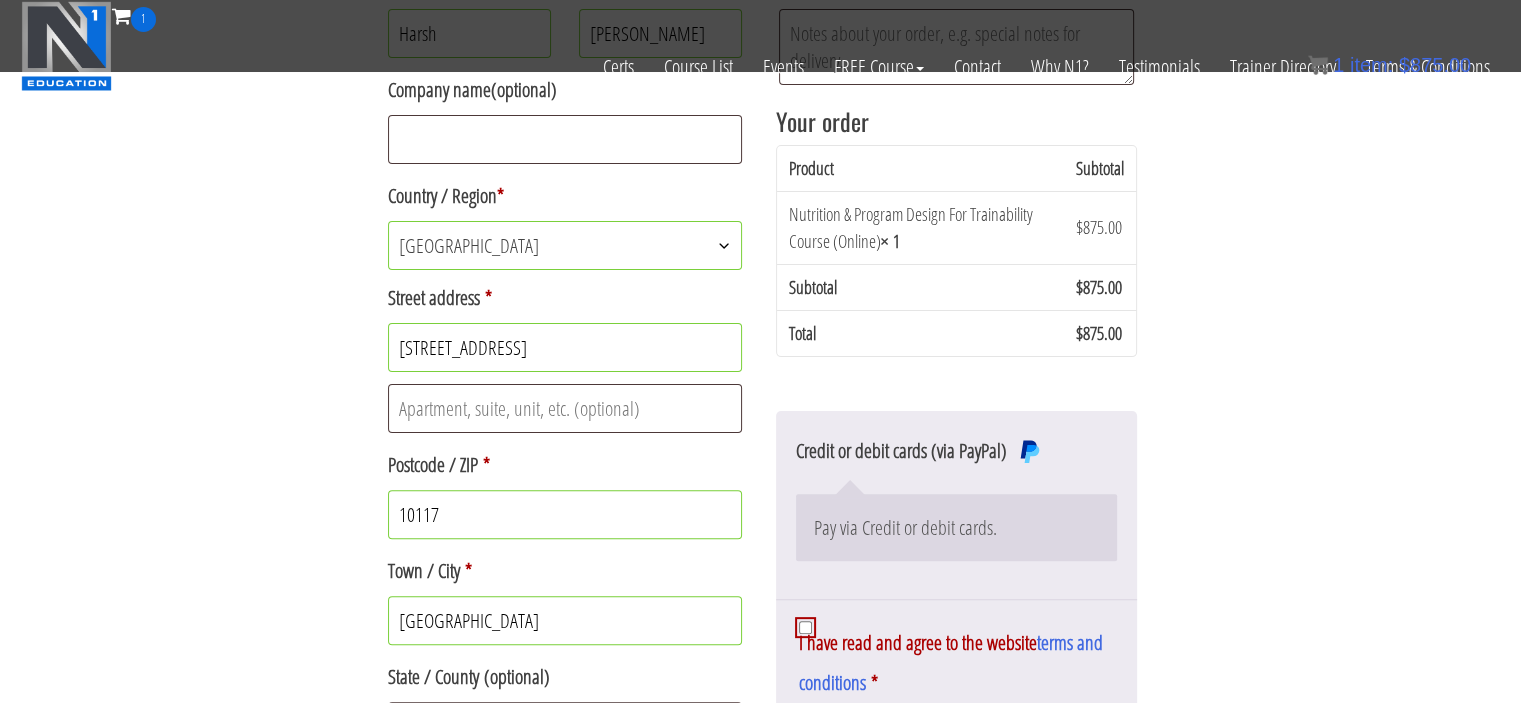 click on "Credit or debit cards (via PayPal)
Pay via Credit or debit cards.
Latest Revision: March 10th, 2023
Non Disclosure Agreement – The Plain and Simple Summary
The plain and simple summary of what you are agreeing to by completing your purchase of the Courses and/or Certifications offered on this site (The Content):
You shall not to share, distribute, or otherwise disseminate The Content contained in these products. You may, and are encouraged to, apply such information for your personal use and/or in your practice.
You shall not attempt to re-teach The Content in any manner that might otherwise compete with or diminish the business of N1 Education, whether or not such action is in return for compensation. Including but not limited to; teaching a seminar, training camp, or webinar; writing articles or blogs, posting social media content (text or video), etc.
The “Legalese” Version:
1. Welcome to N1 Education!
n1.education" at bounding box center [956, 572] 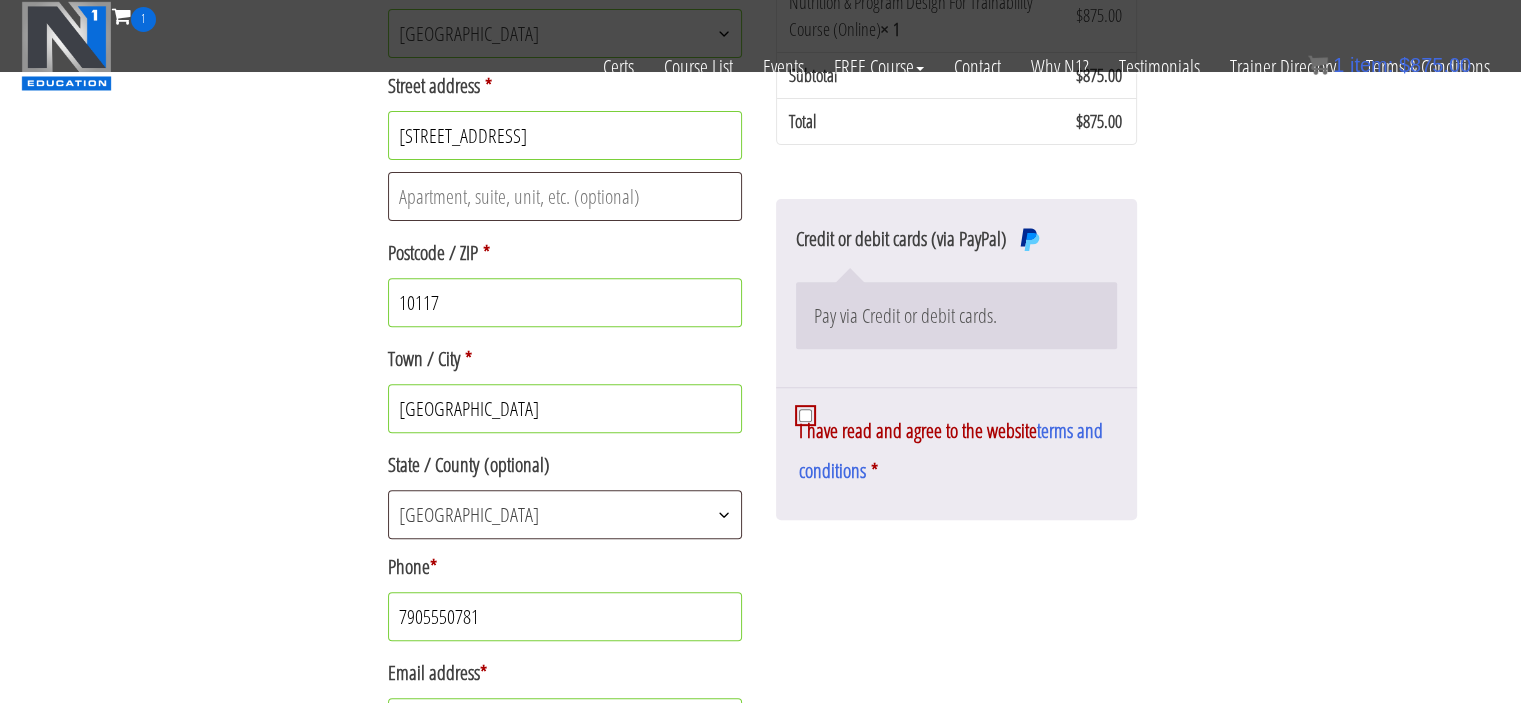 scroll, scrollTop: 590, scrollLeft: 0, axis: vertical 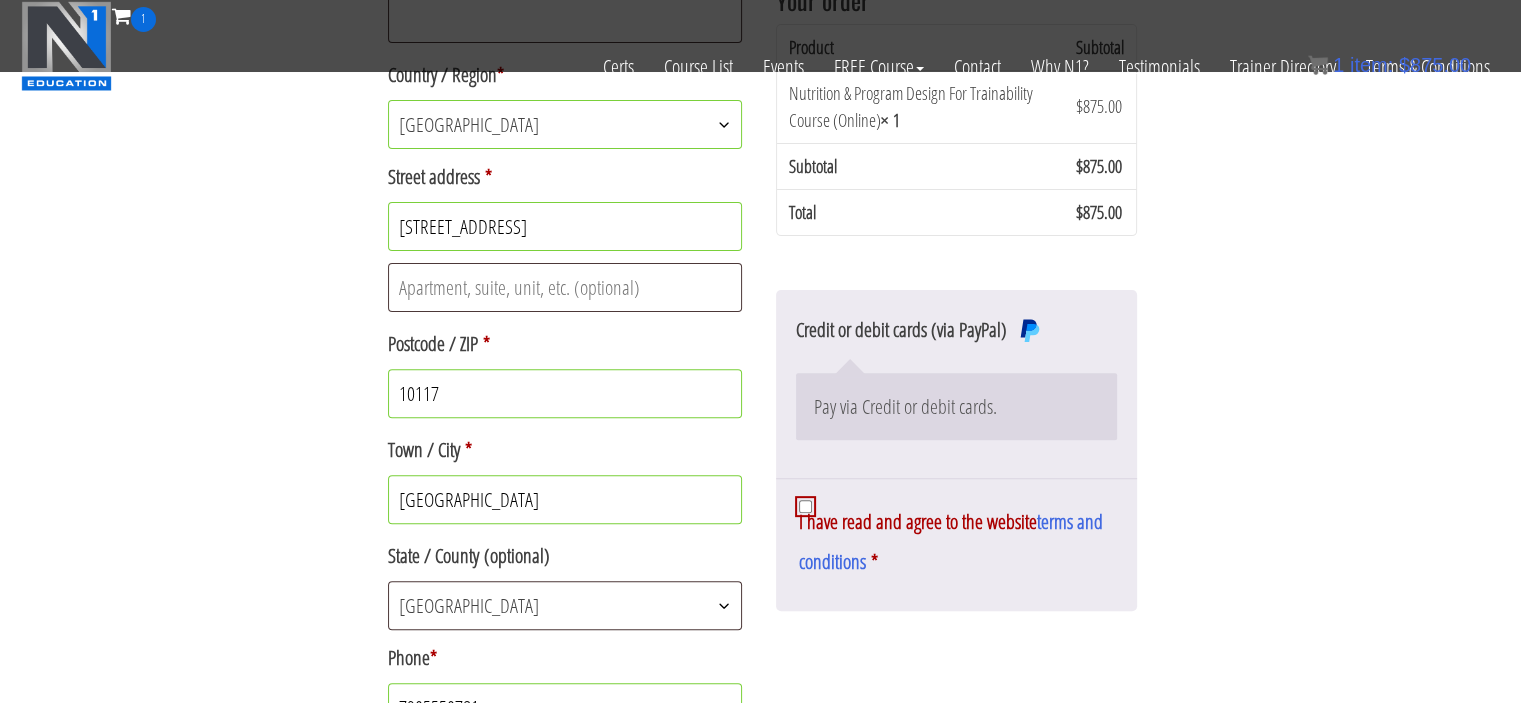 click on "I have read and agree to the website  terms and conditions   *" at bounding box center [805, 506] 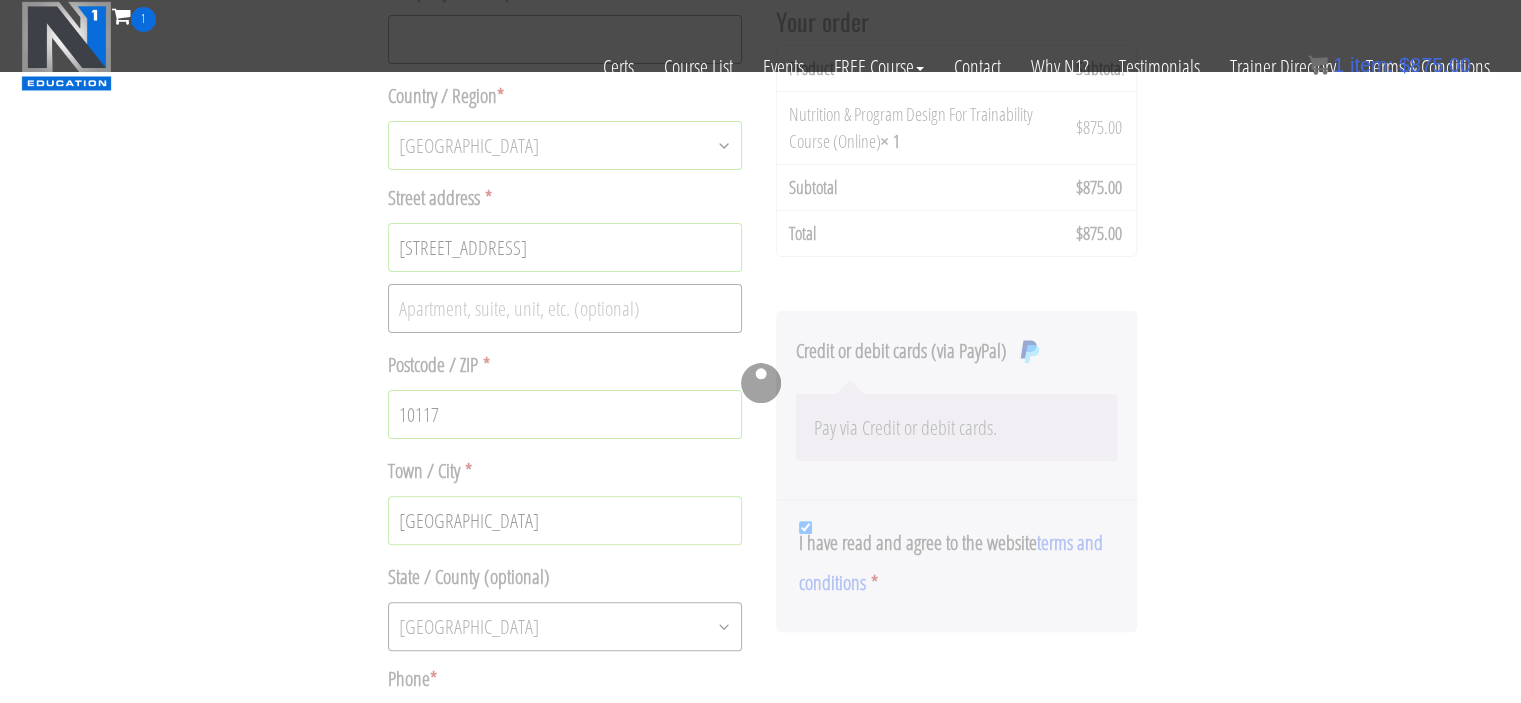 scroll, scrollTop: 456, scrollLeft: 0, axis: vertical 